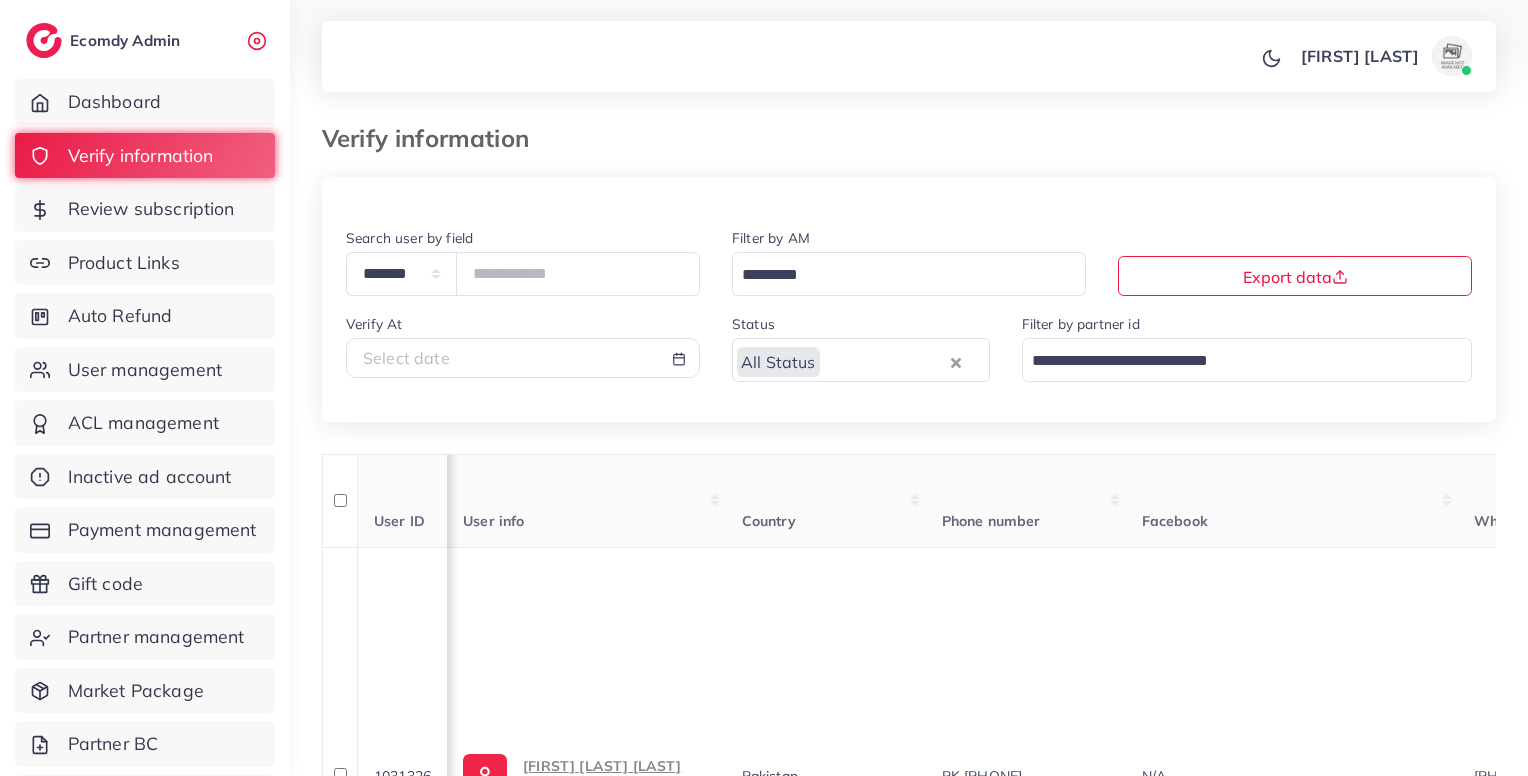 scroll, scrollTop: 356, scrollLeft: 0, axis: vertical 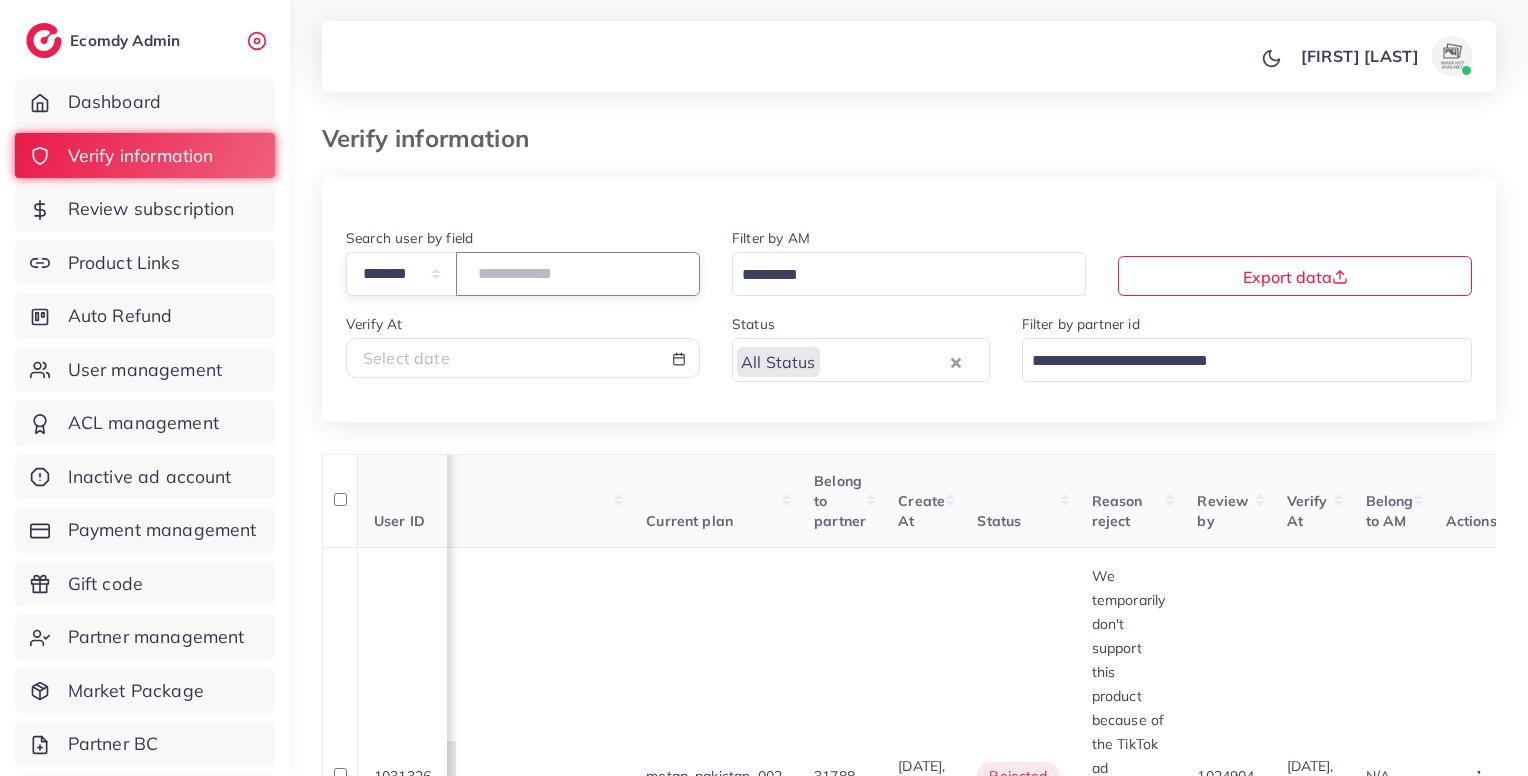 click on "*******" at bounding box center [578, 273] 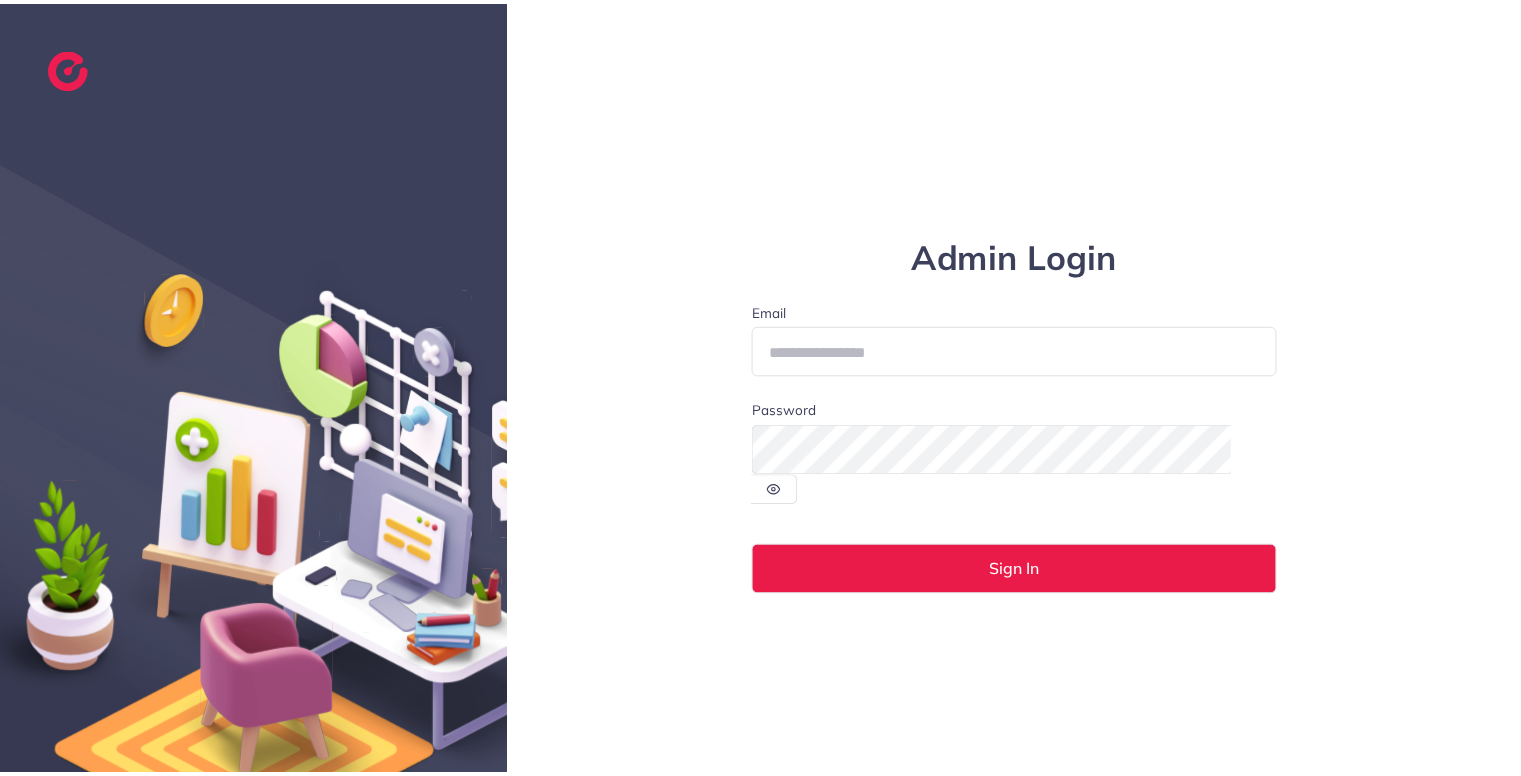 scroll, scrollTop: 0, scrollLeft: 0, axis: both 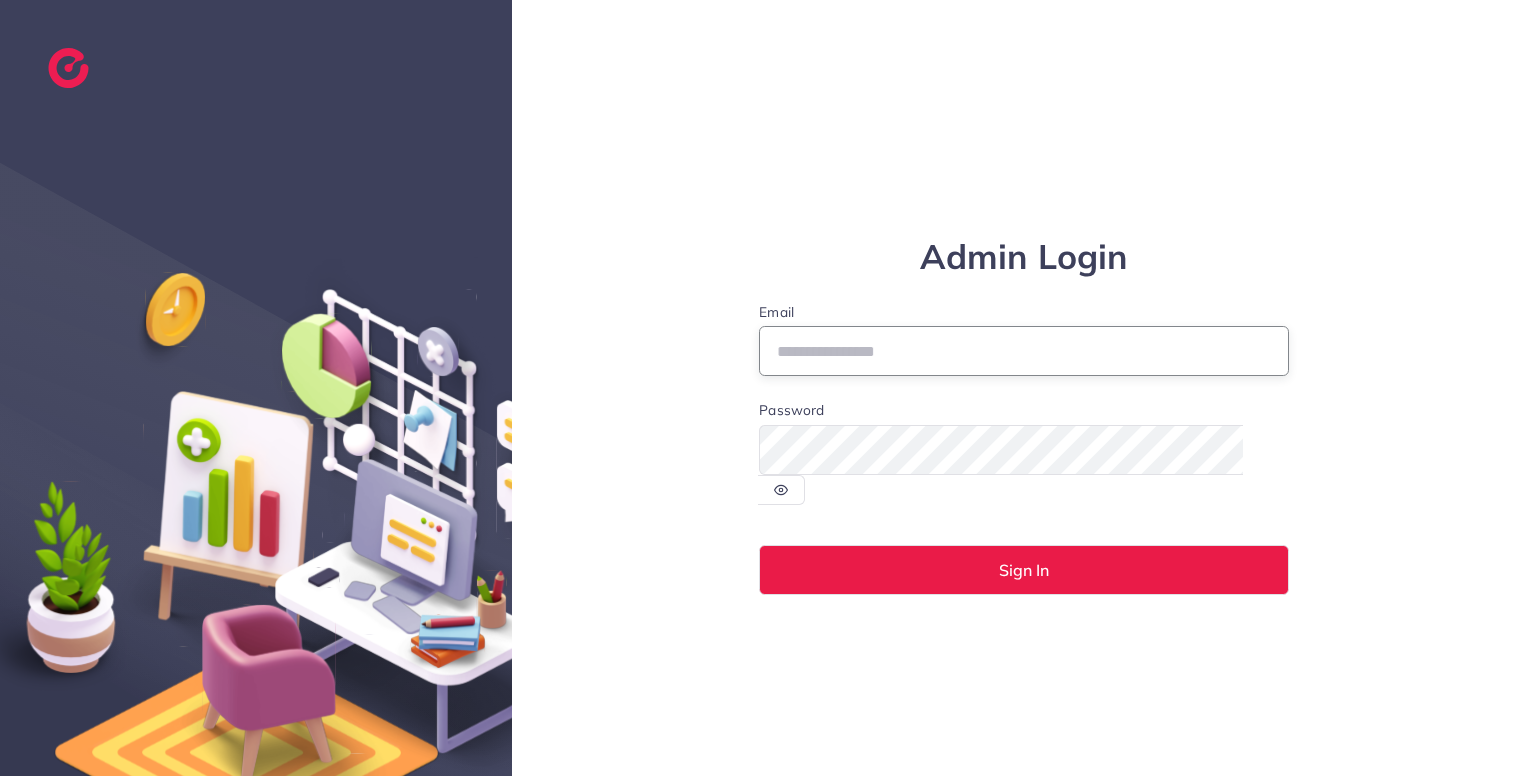 type on "**********" 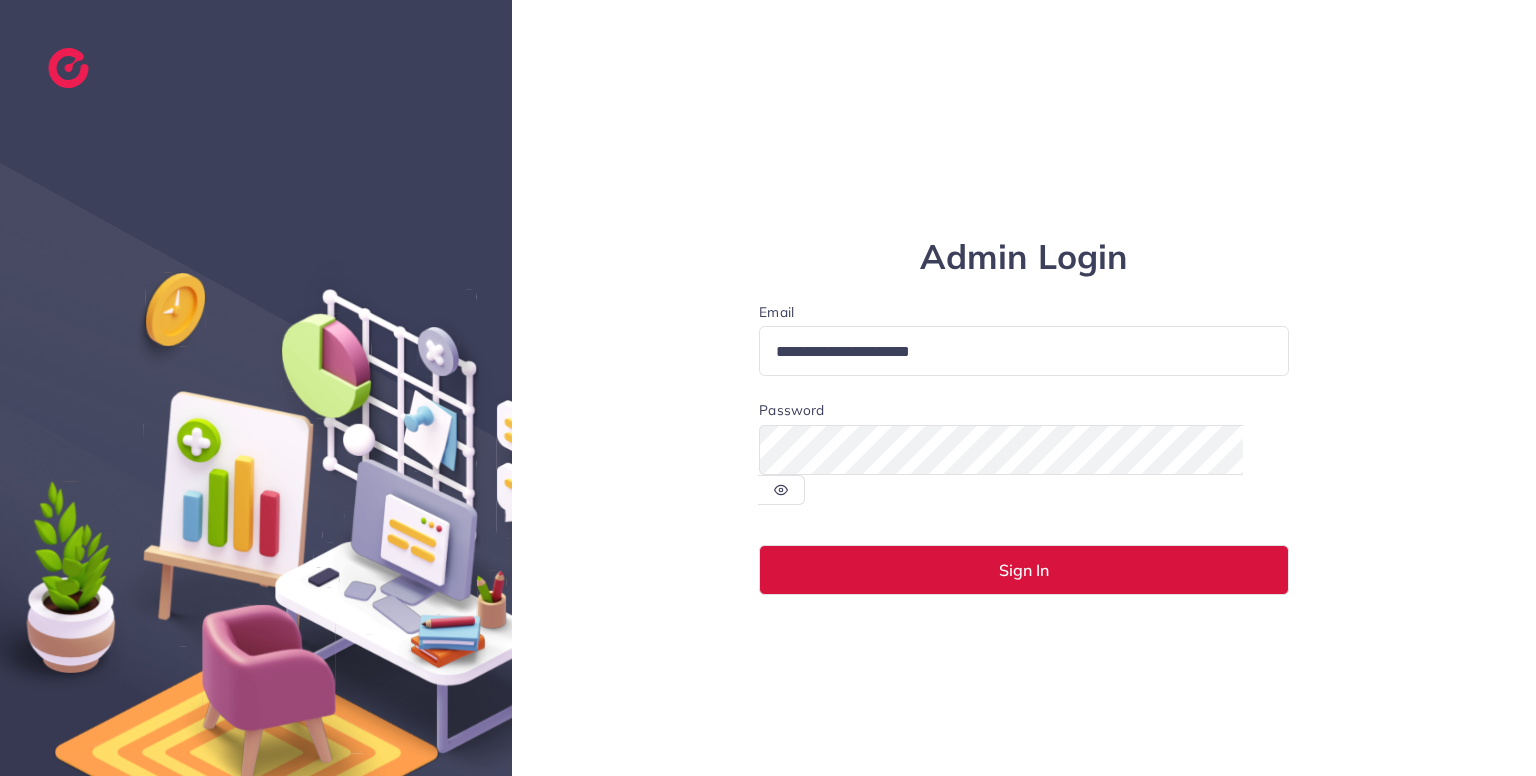 click on "Sign In" at bounding box center (1024, 570) 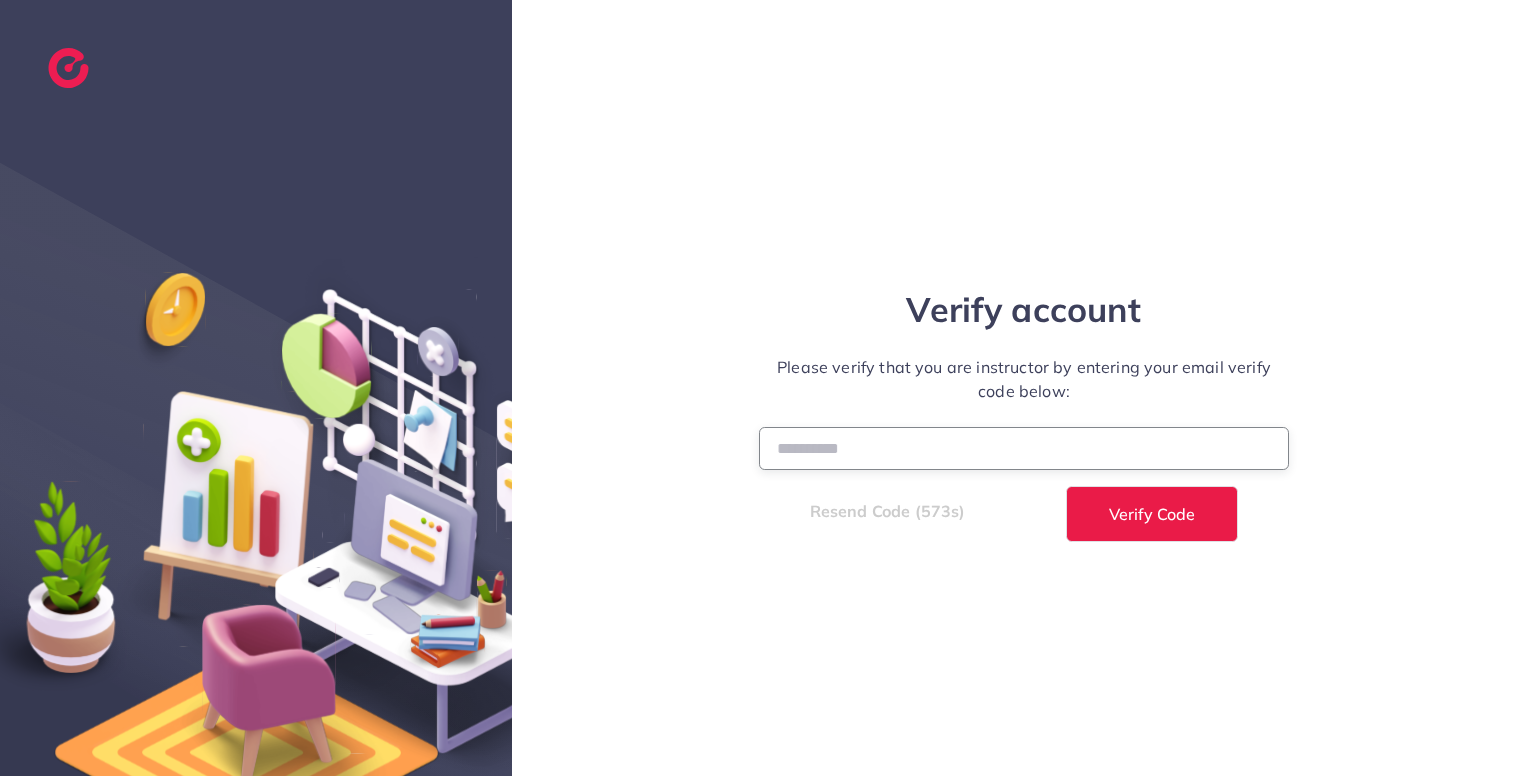 paste on "******" 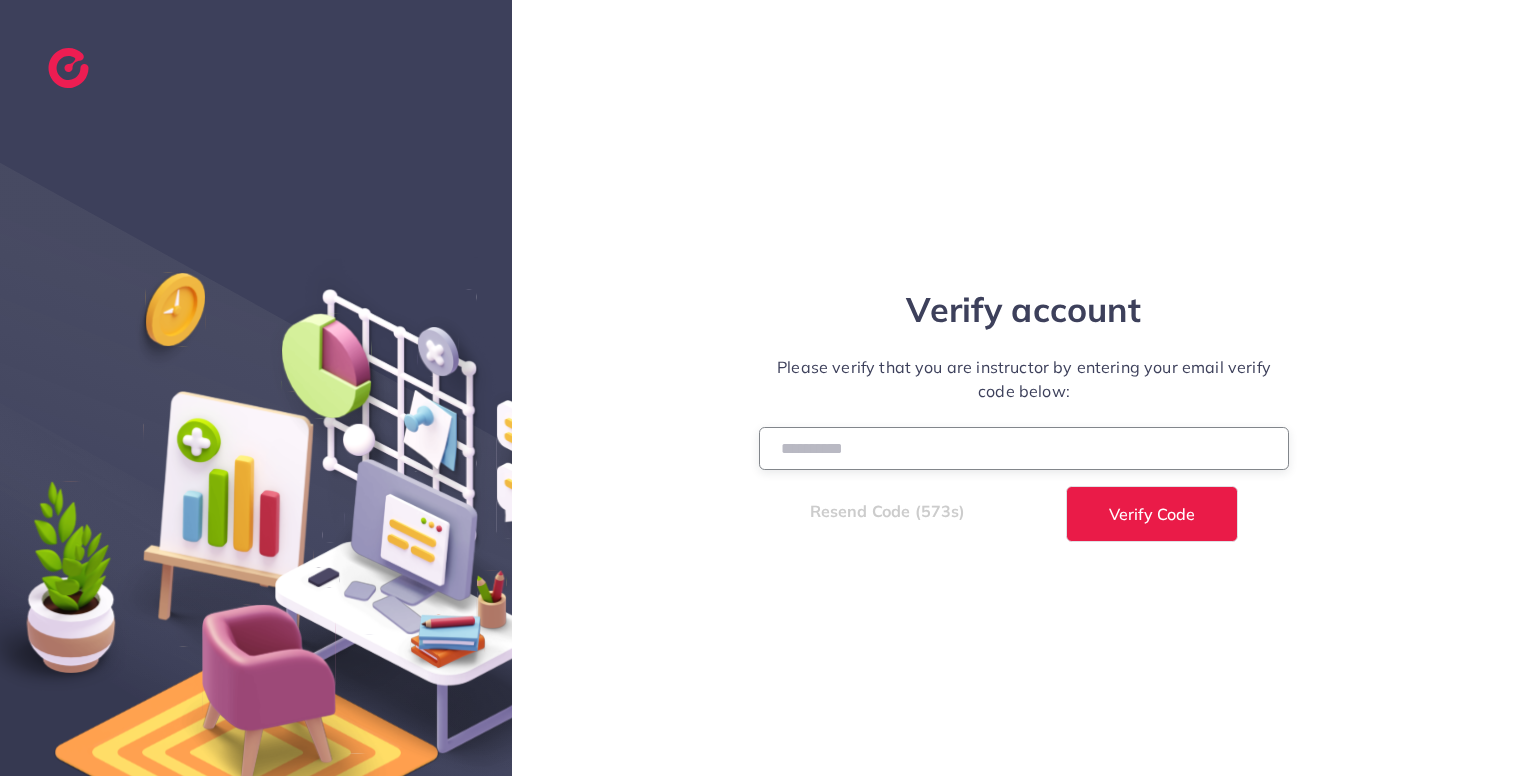 click on "******" at bounding box center [1024, 448] 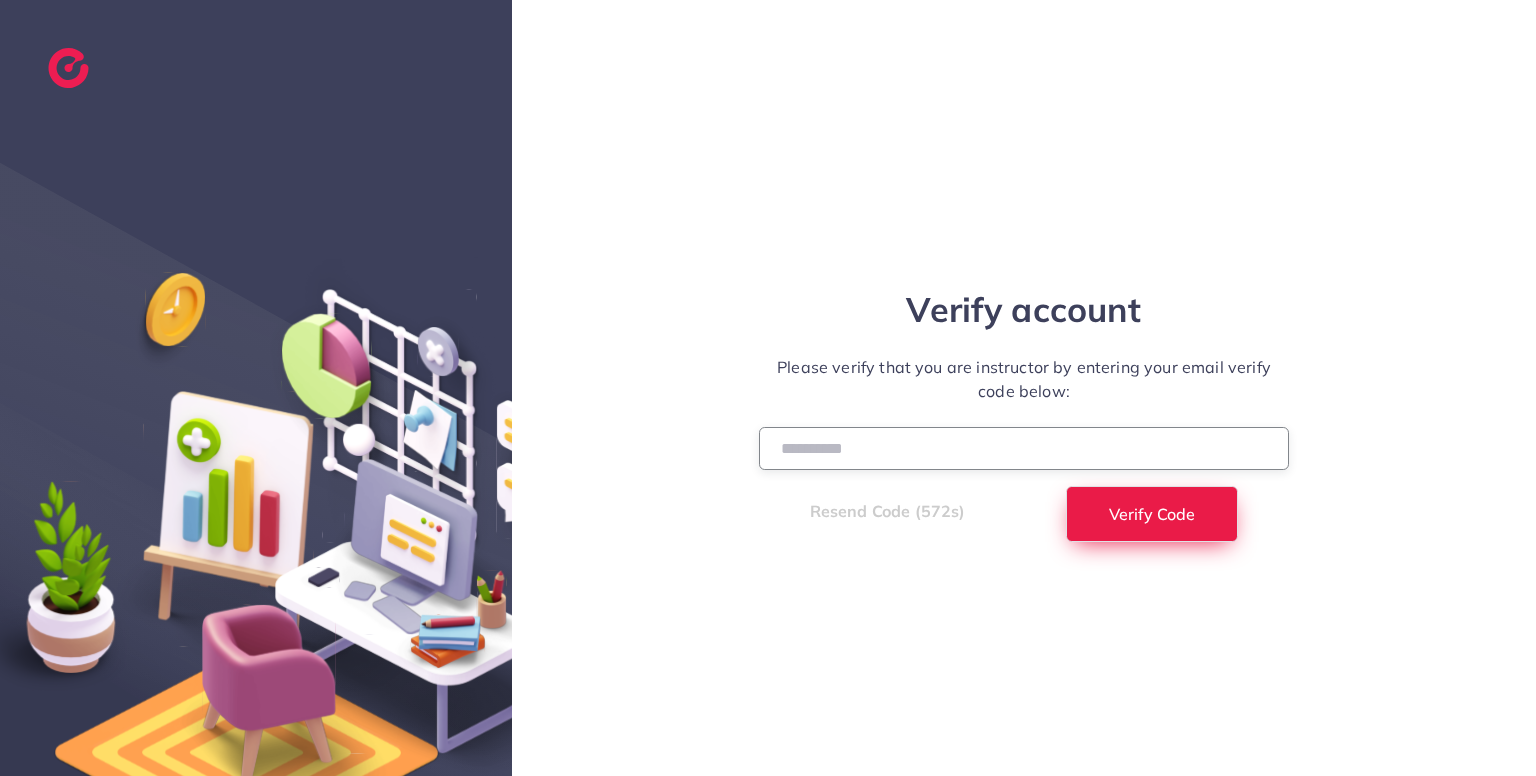 type on "******" 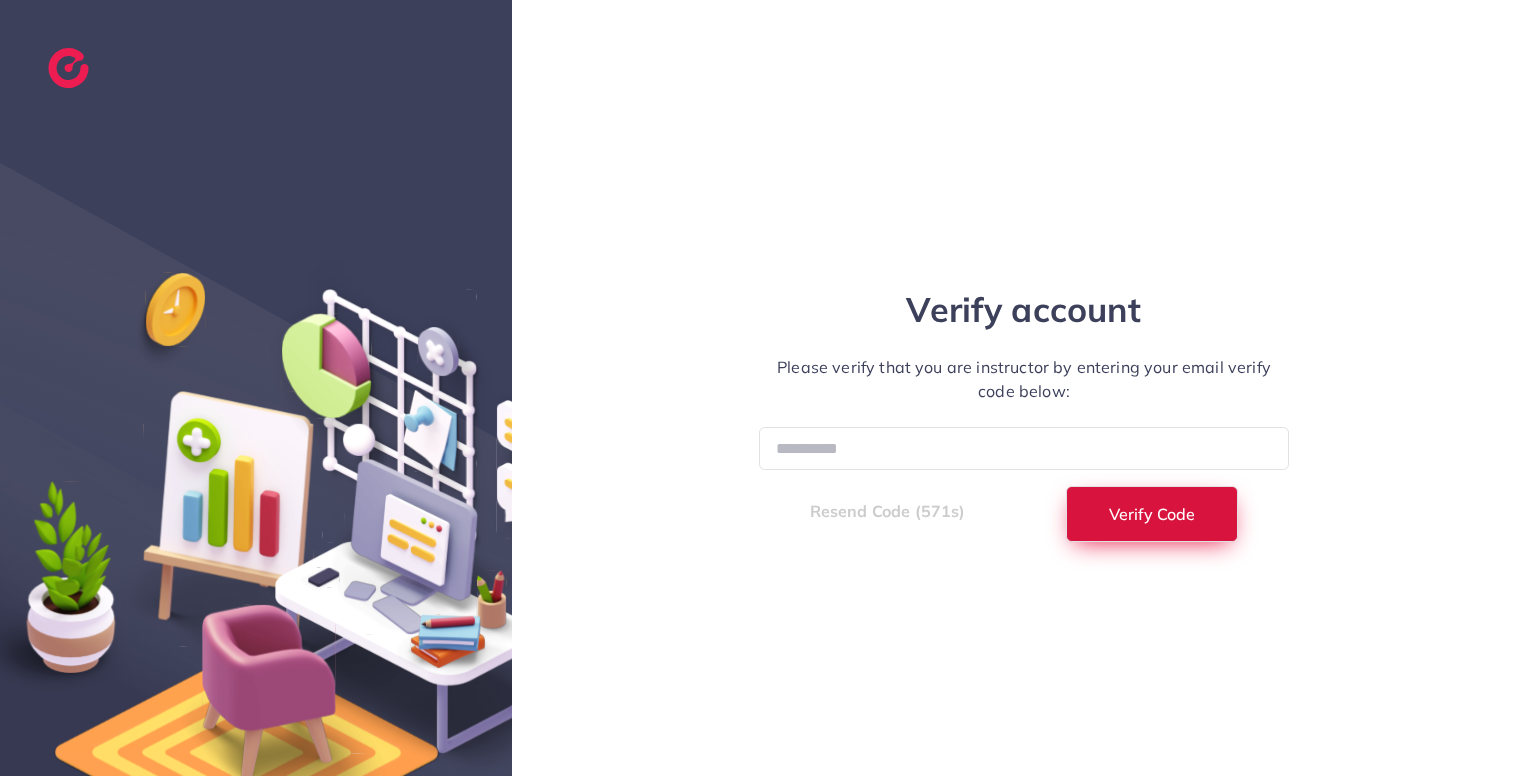 click on "Verify Code" at bounding box center (1152, 514) 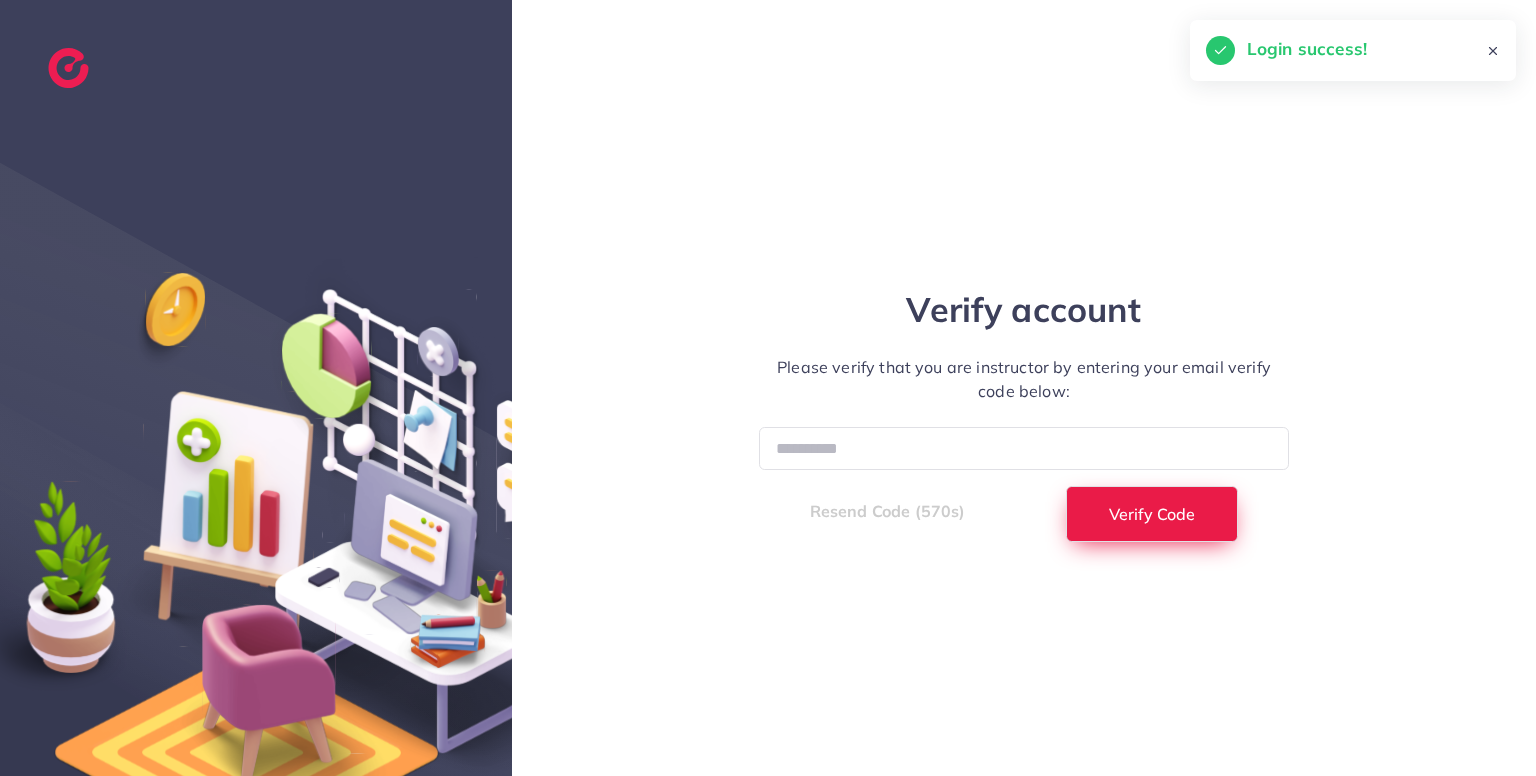 select on "*" 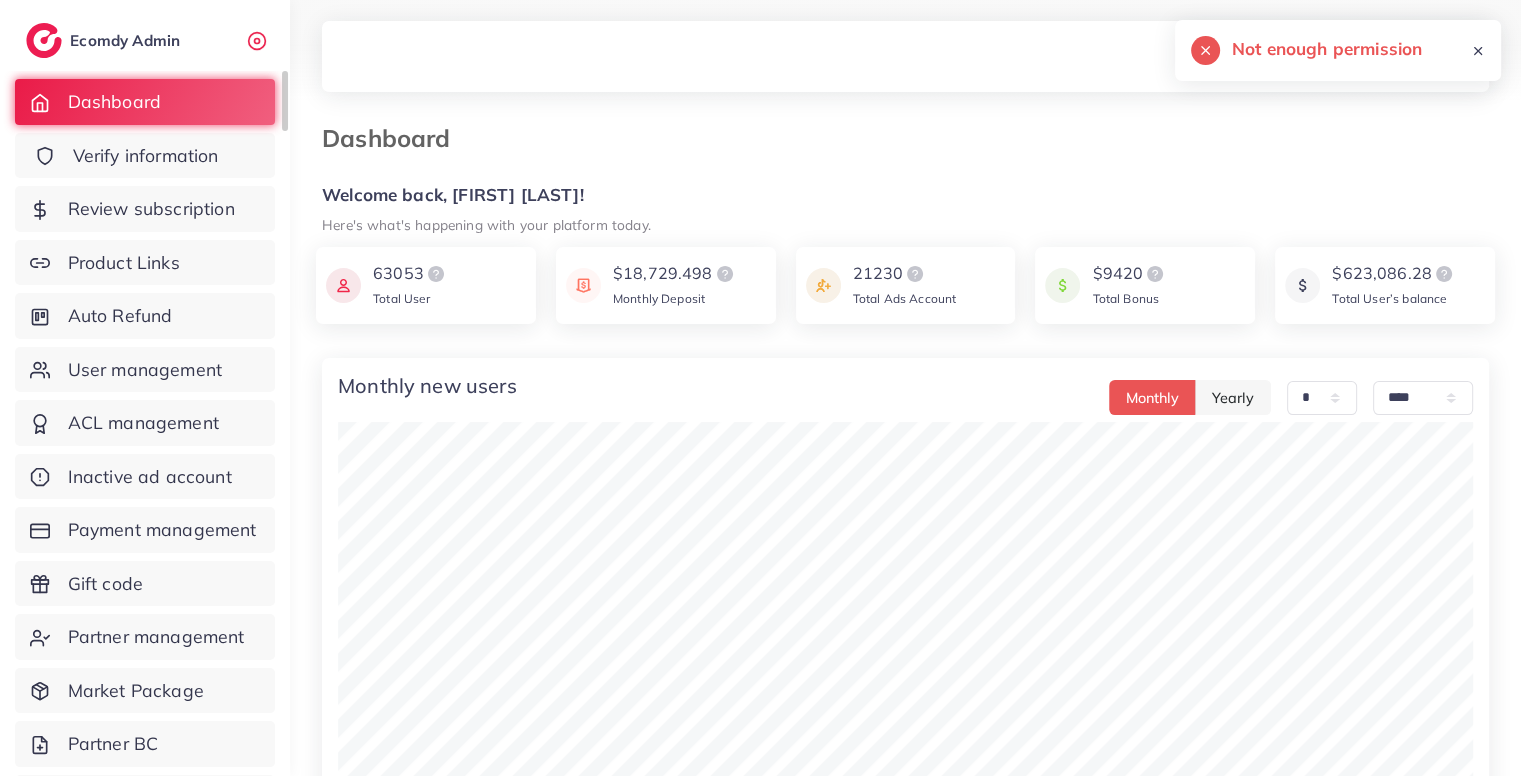 click on "Verify information" at bounding box center [145, 156] 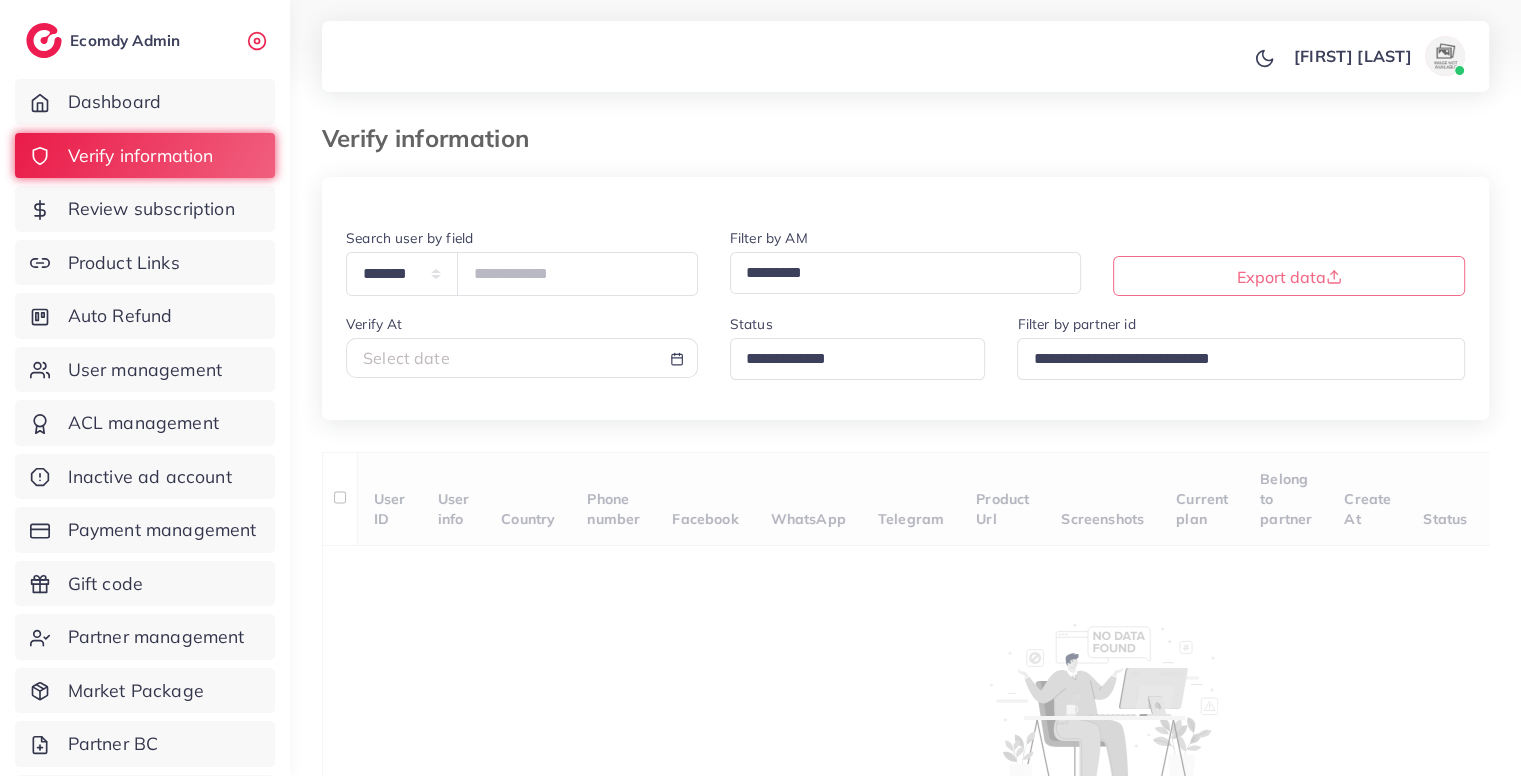 click on "Loading..." at bounding box center (858, 358) 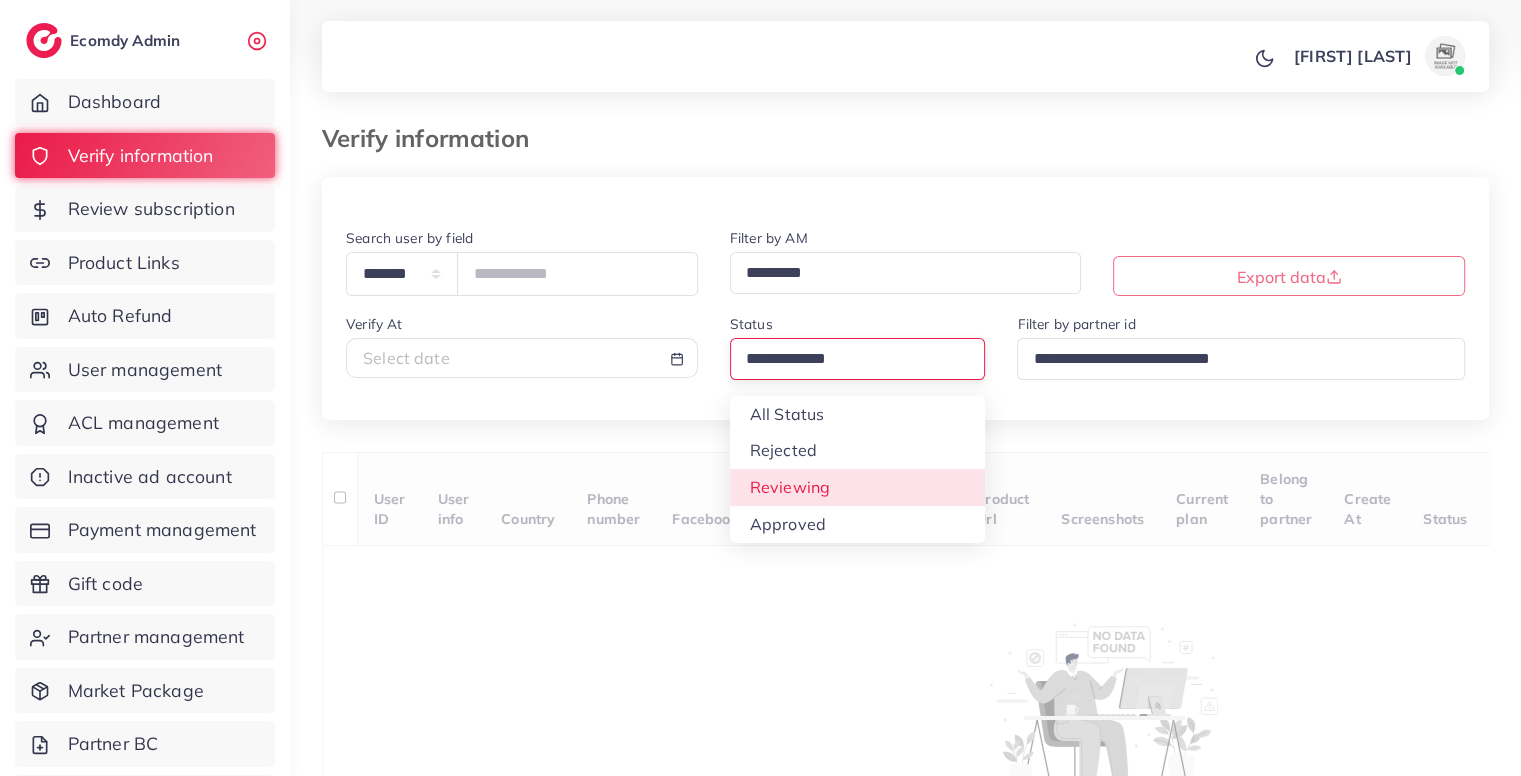 click on "**********" at bounding box center [905, 519] 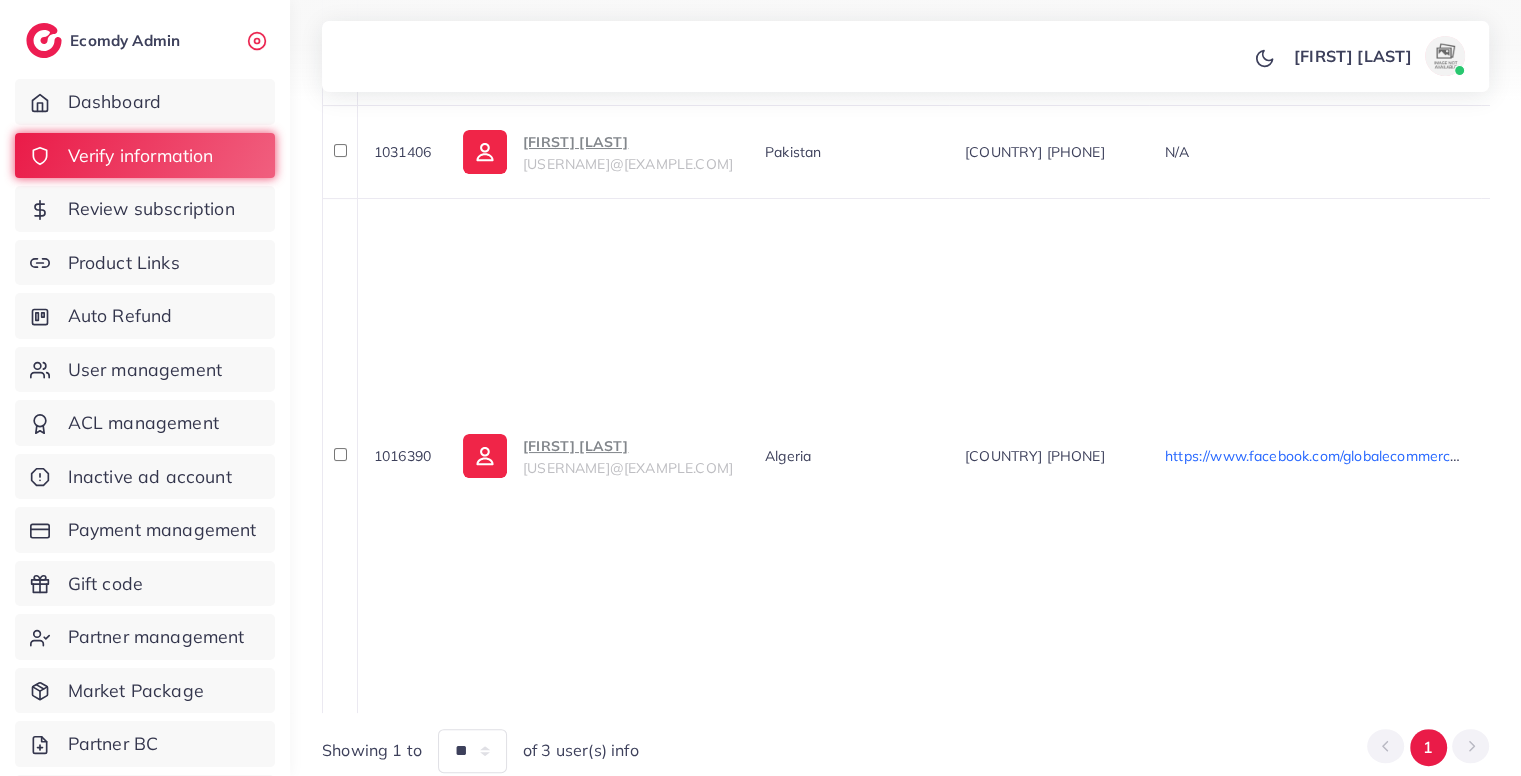scroll, scrollTop: 632, scrollLeft: 0, axis: vertical 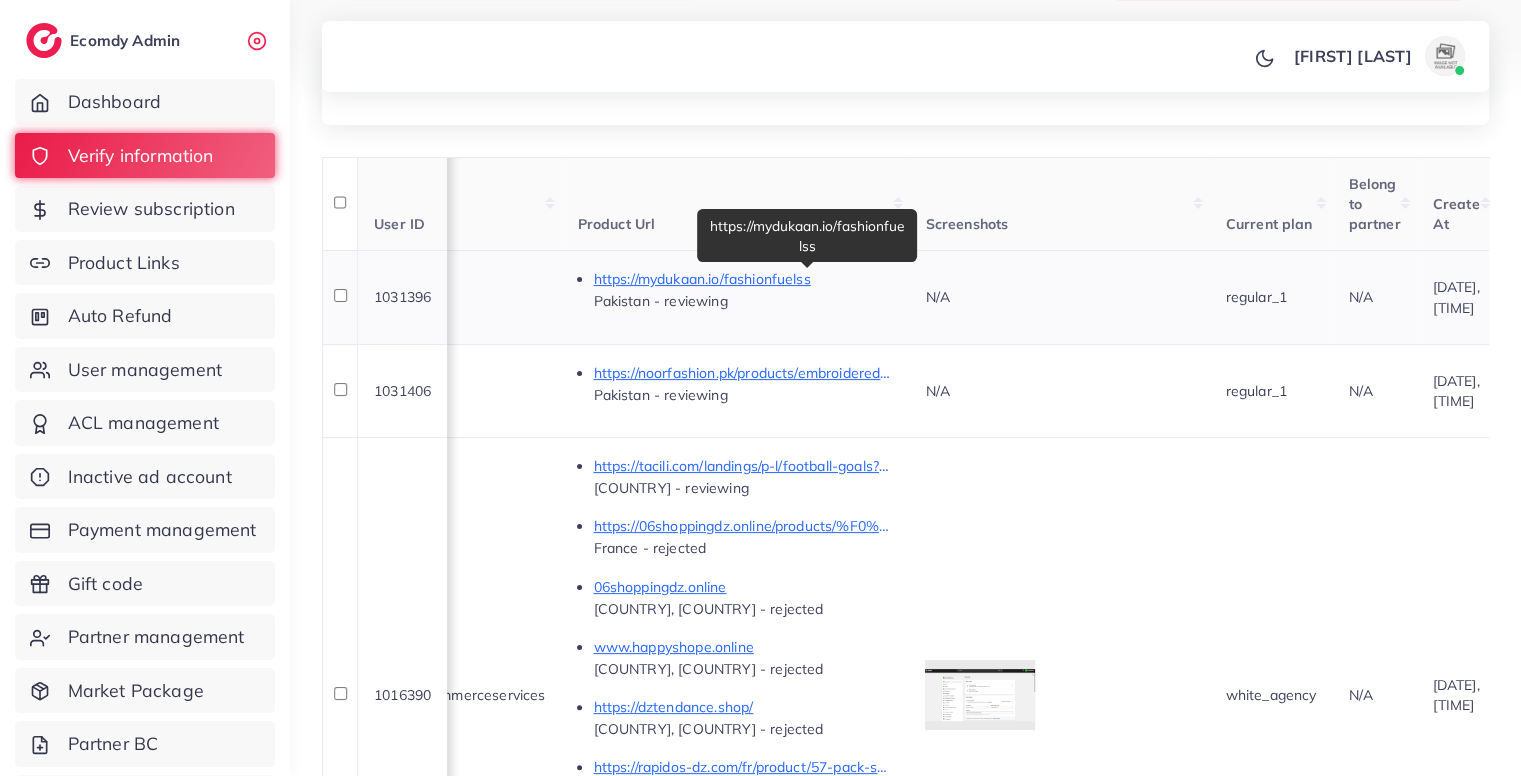 click on "https://mydukaan.io/fashionfuelss" at bounding box center [743, 279] 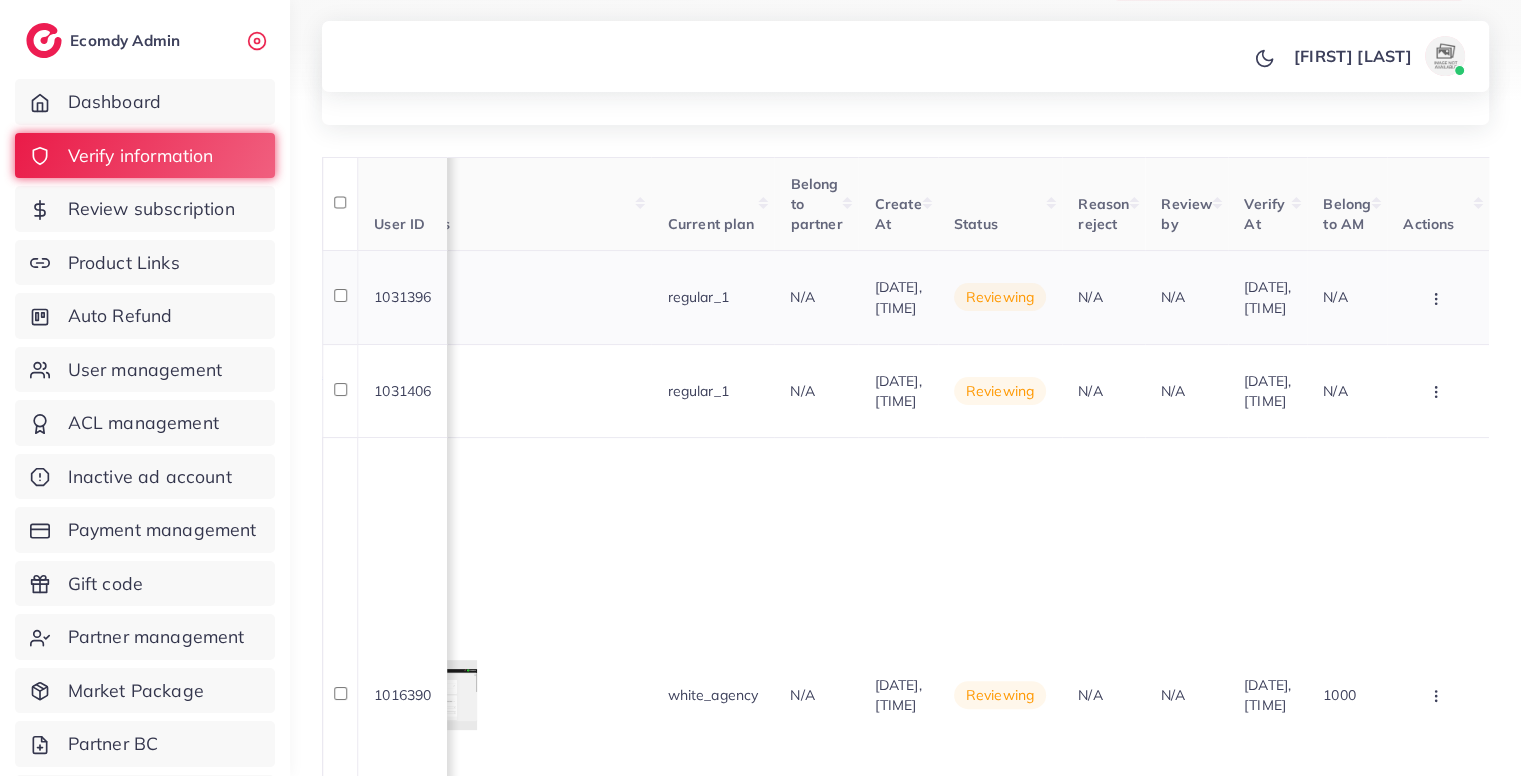scroll, scrollTop: 0, scrollLeft: 1934, axis: horizontal 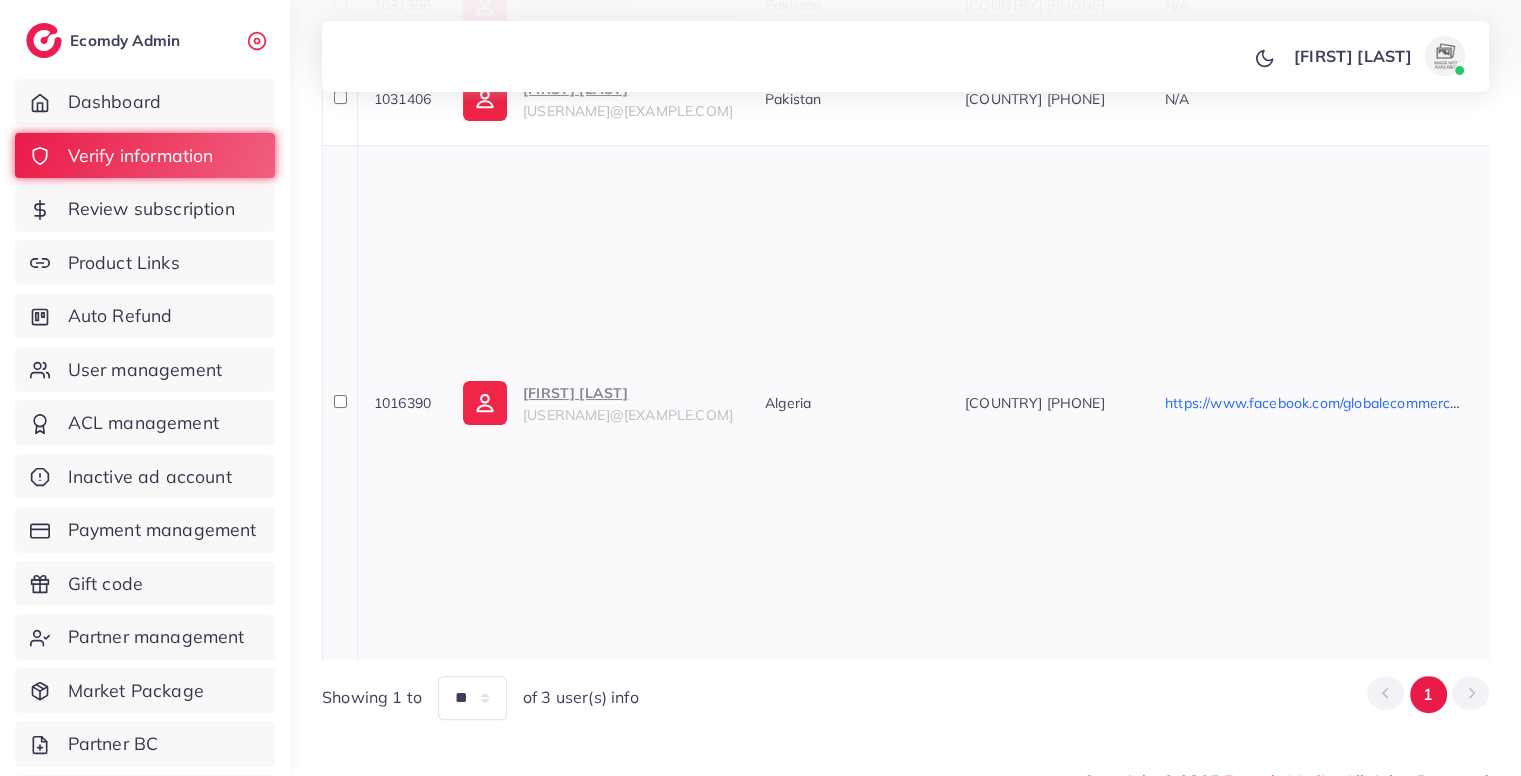 click on "houssemeeco@gmail.com" at bounding box center (628, 415) 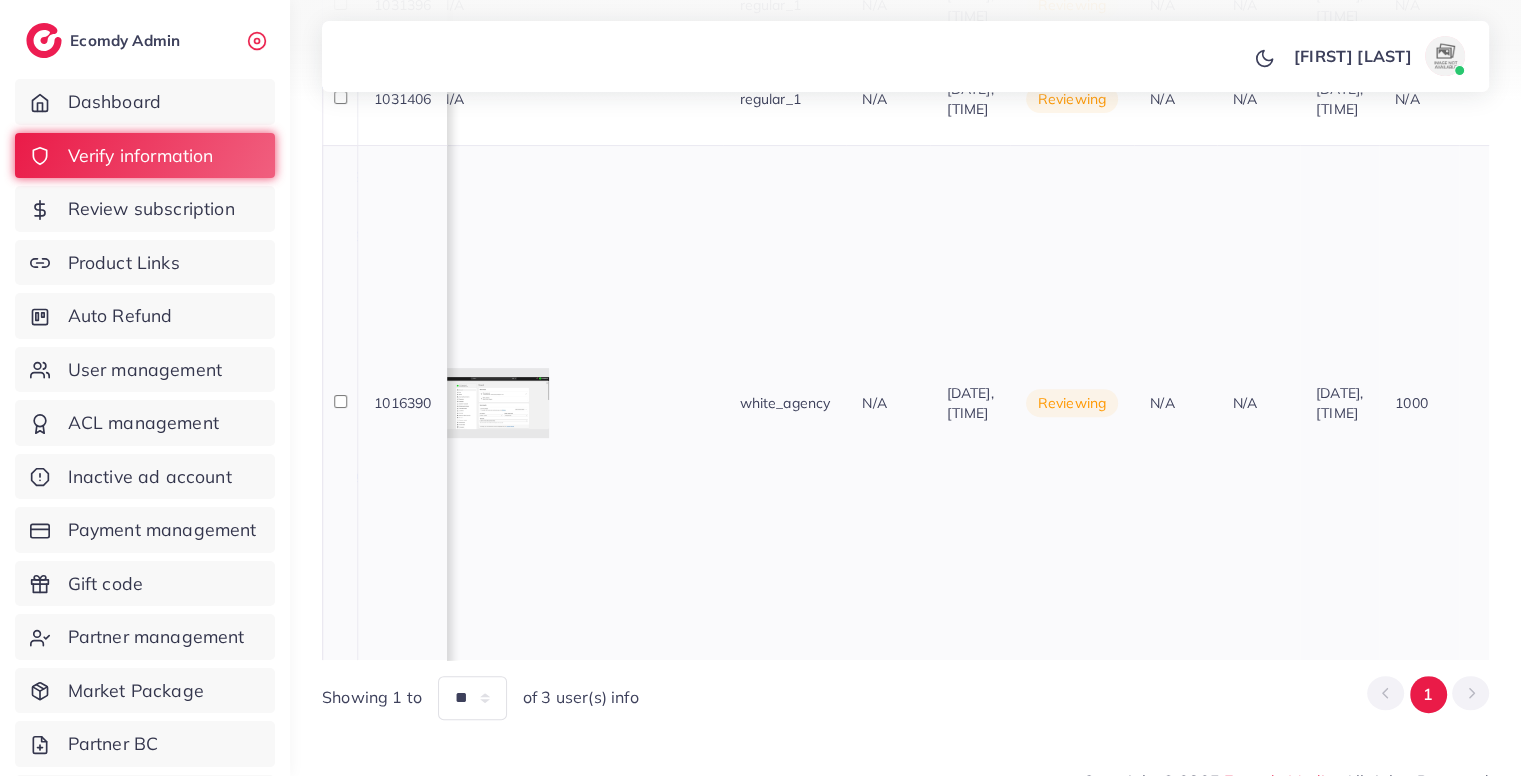 scroll, scrollTop: 0, scrollLeft: 1934, axis: horizontal 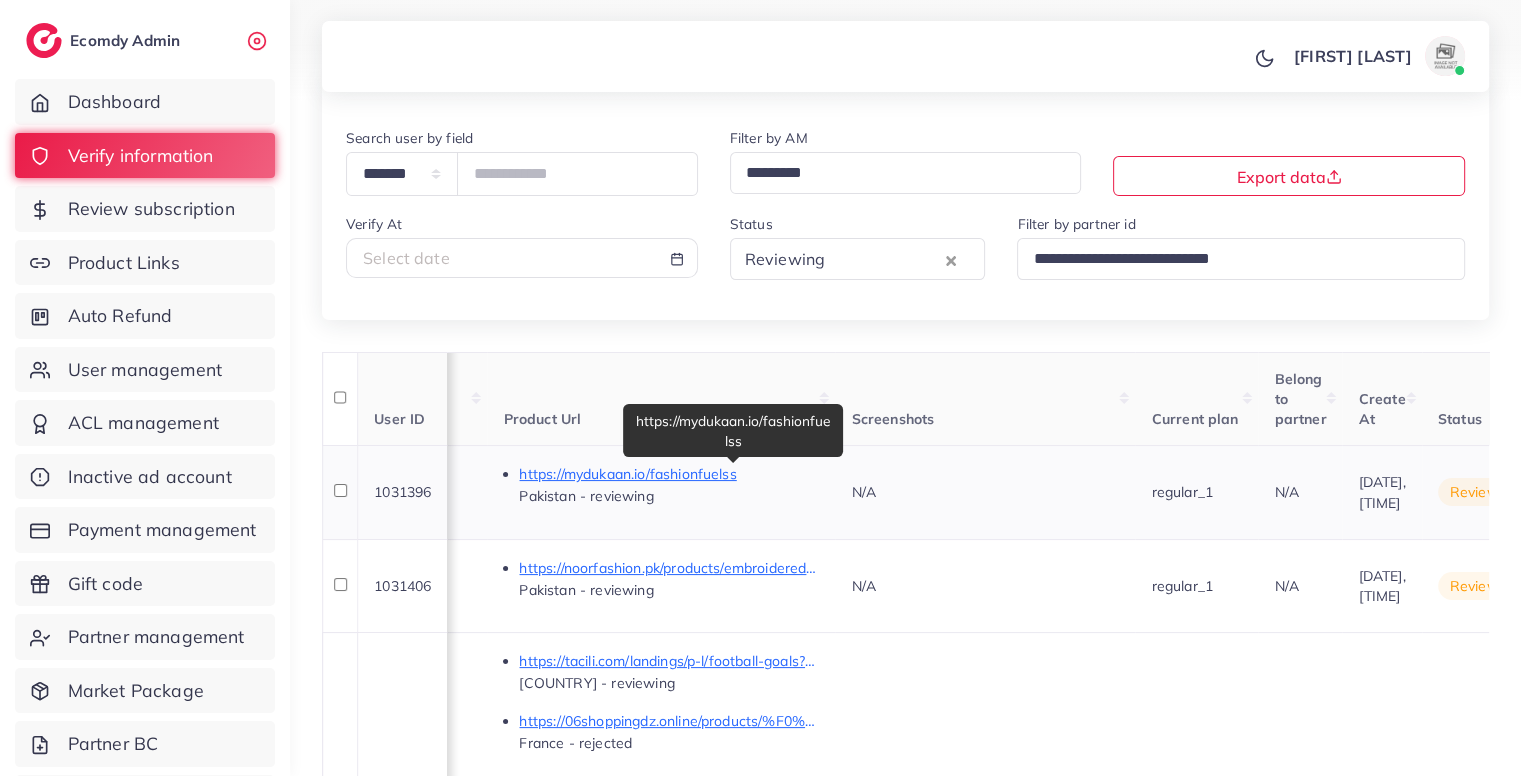 click on "https://mydukaan.io/fashionfuelss" at bounding box center (669, 474) 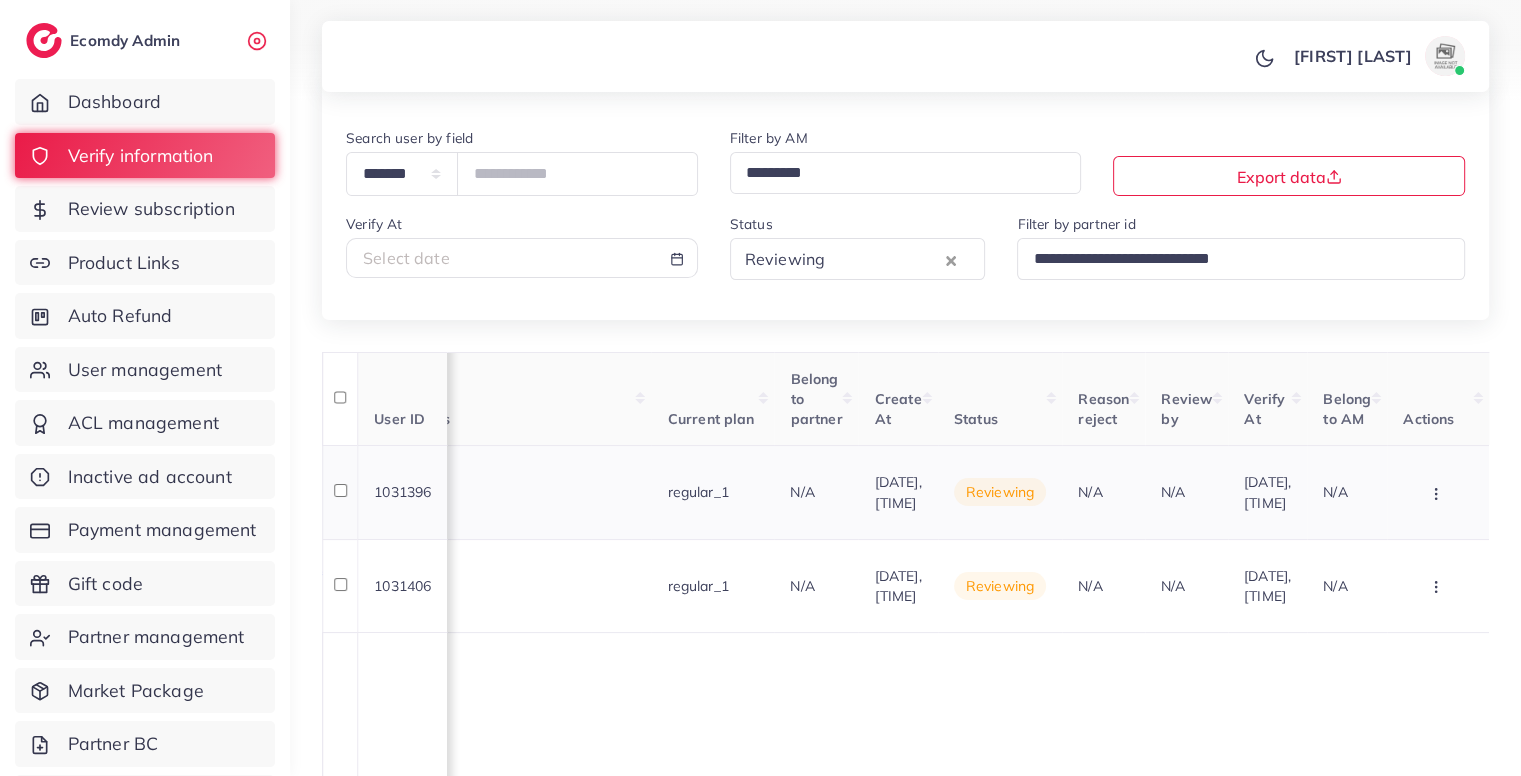 scroll, scrollTop: 0, scrollLeft: 1934, axis: horizontal 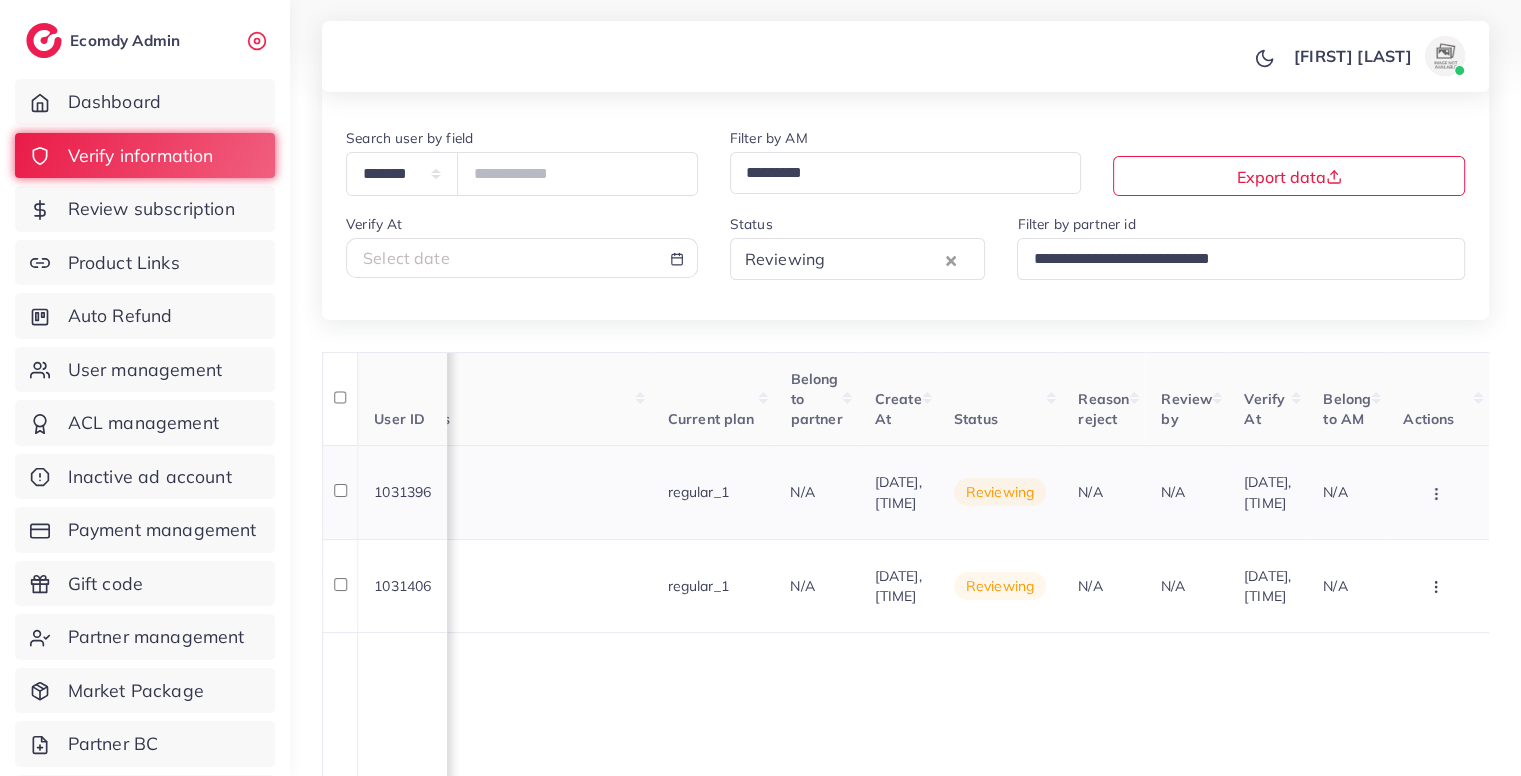 click at bounding box center [1438, 492] 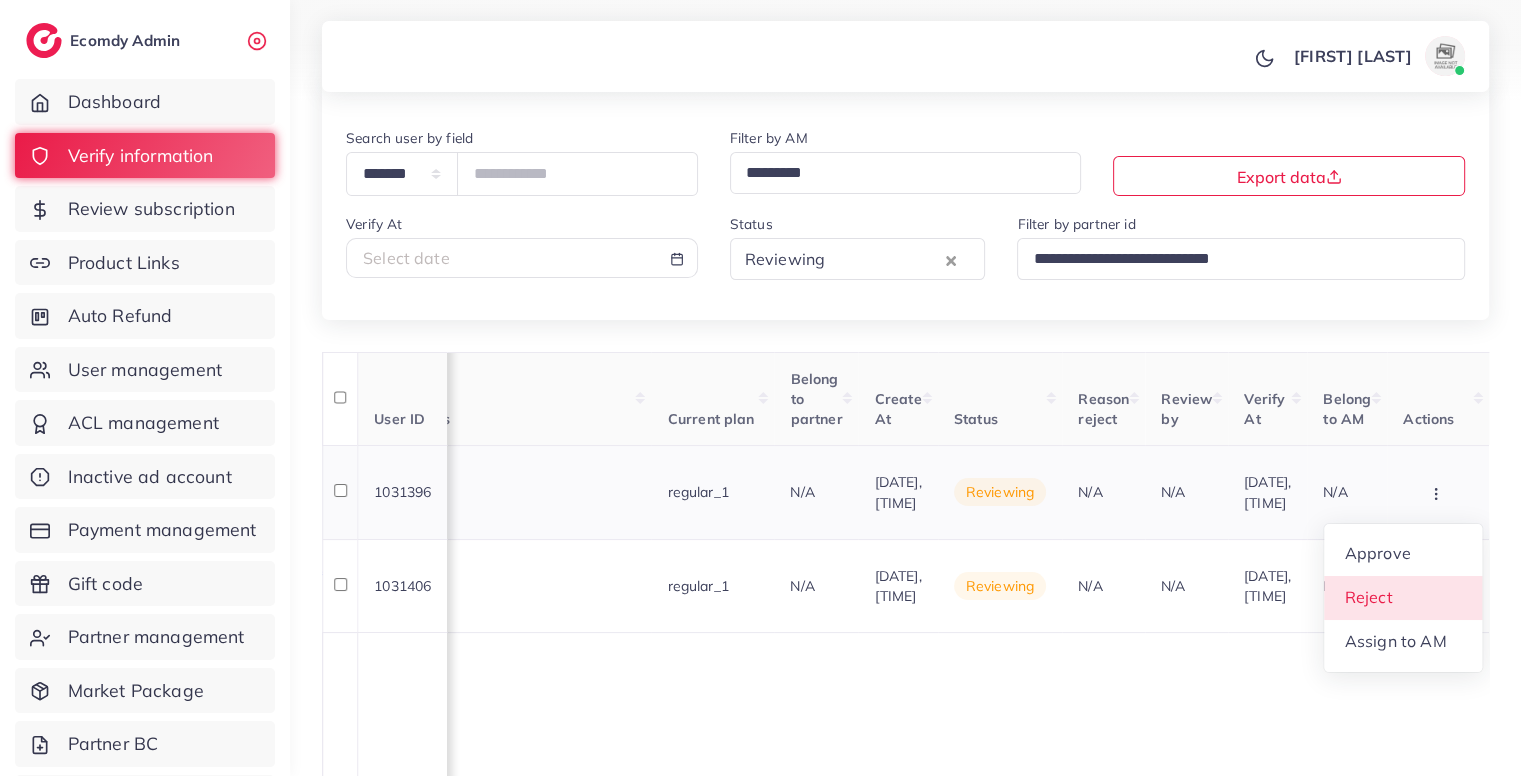 click on "Reject" at bounding box center [1369, 597] 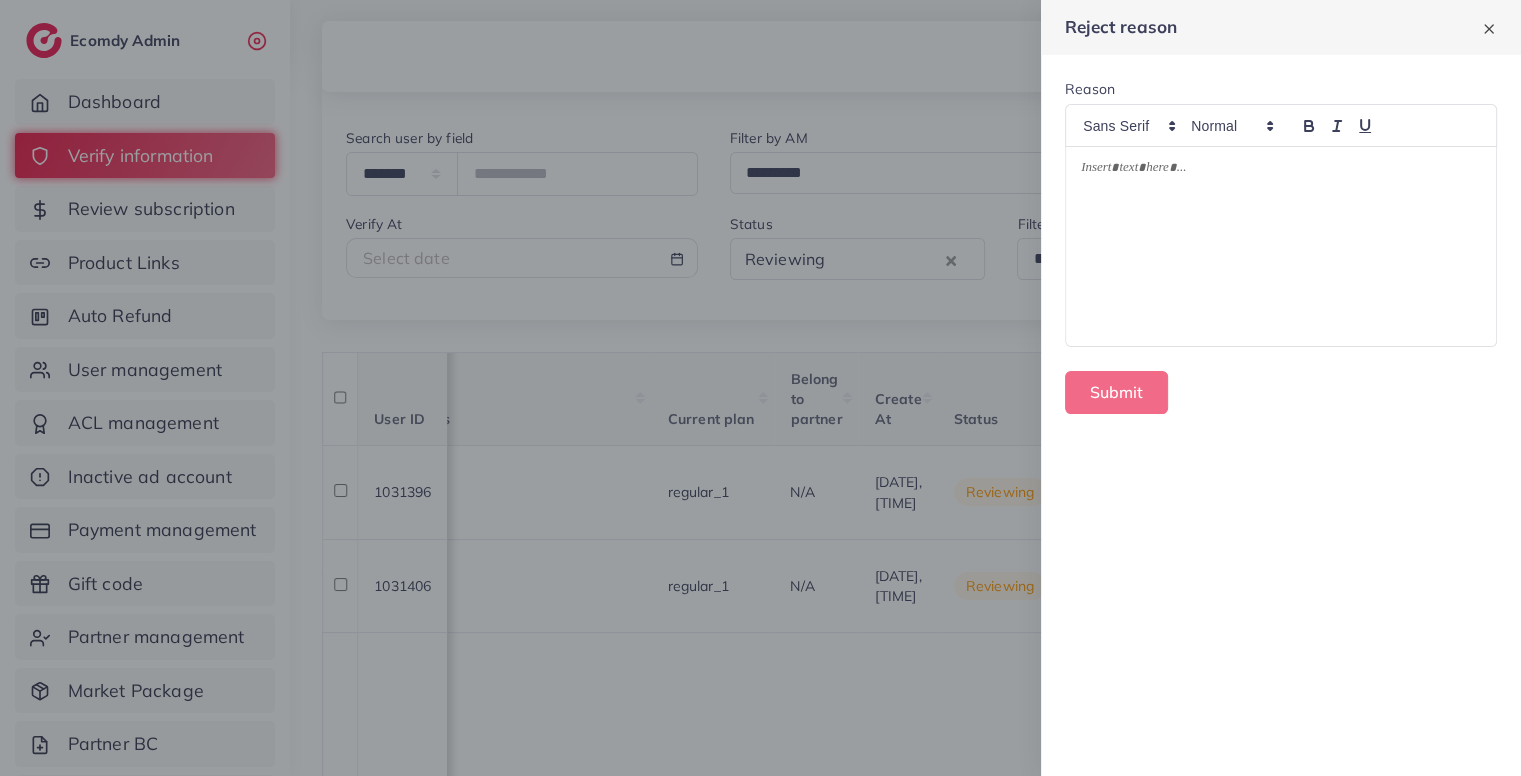 click at bounding box center [1281, 246] 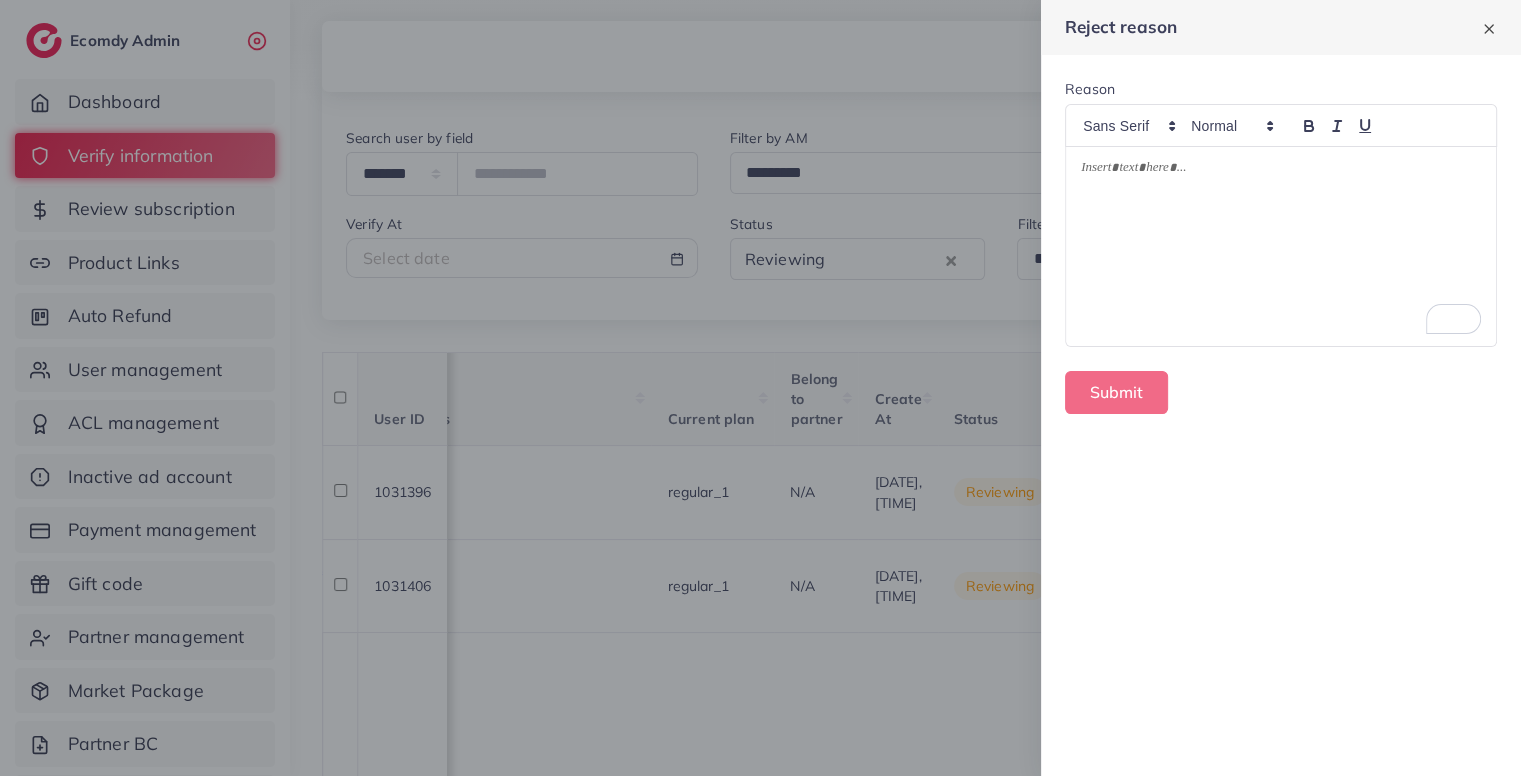 type 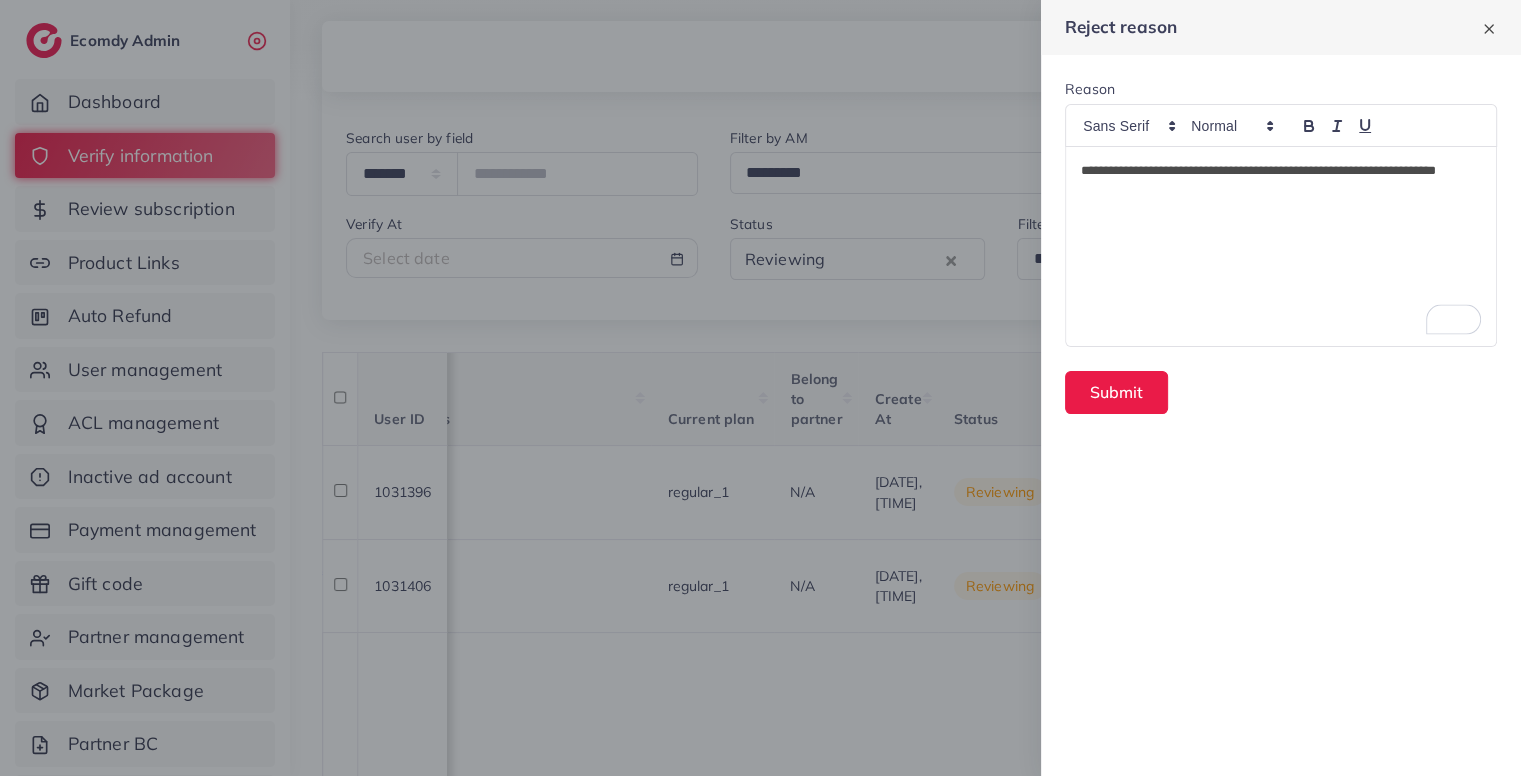 click on "**********" at bounding box center (1281, 183) 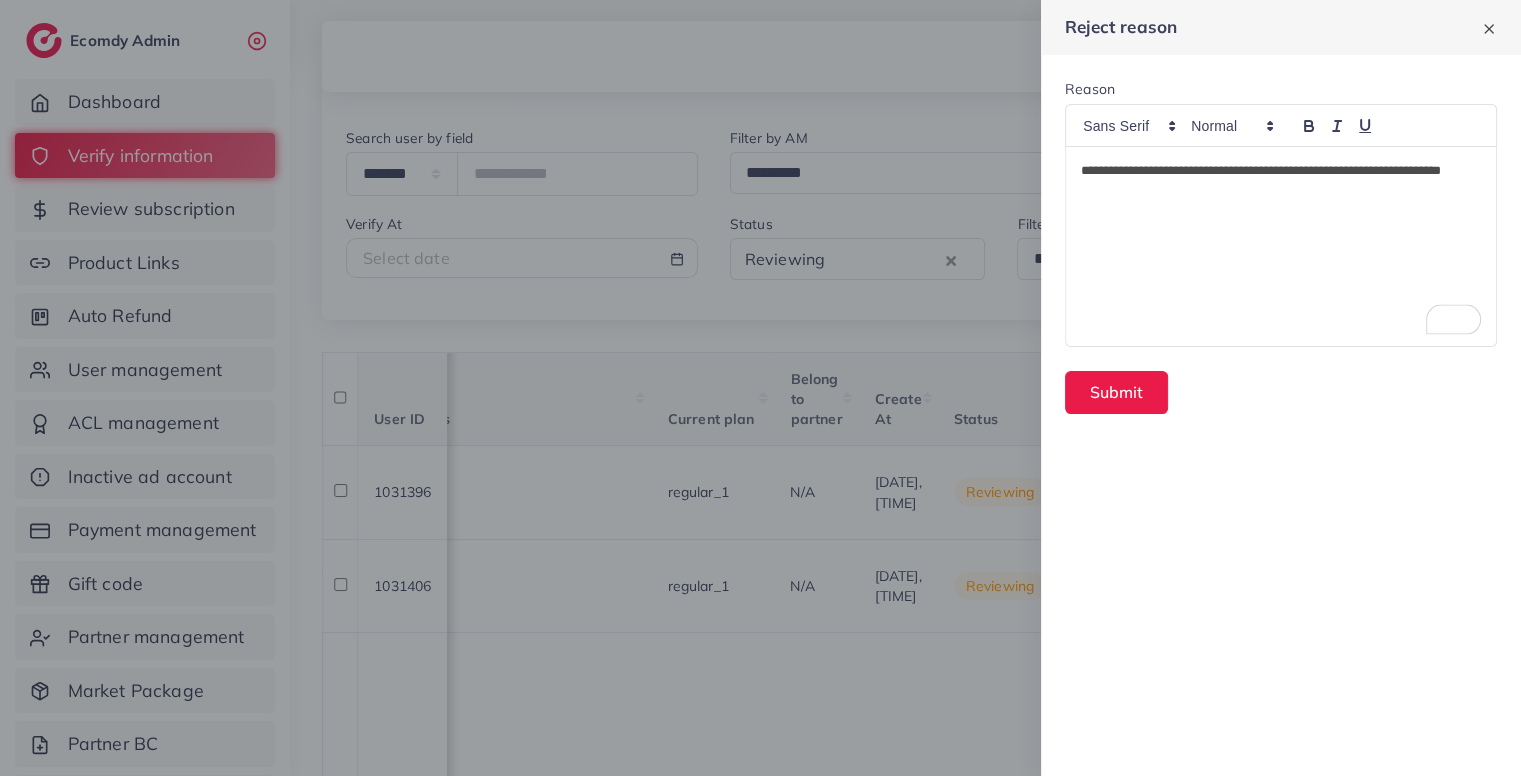 click on "**********" at bounding box center (1281, 183) 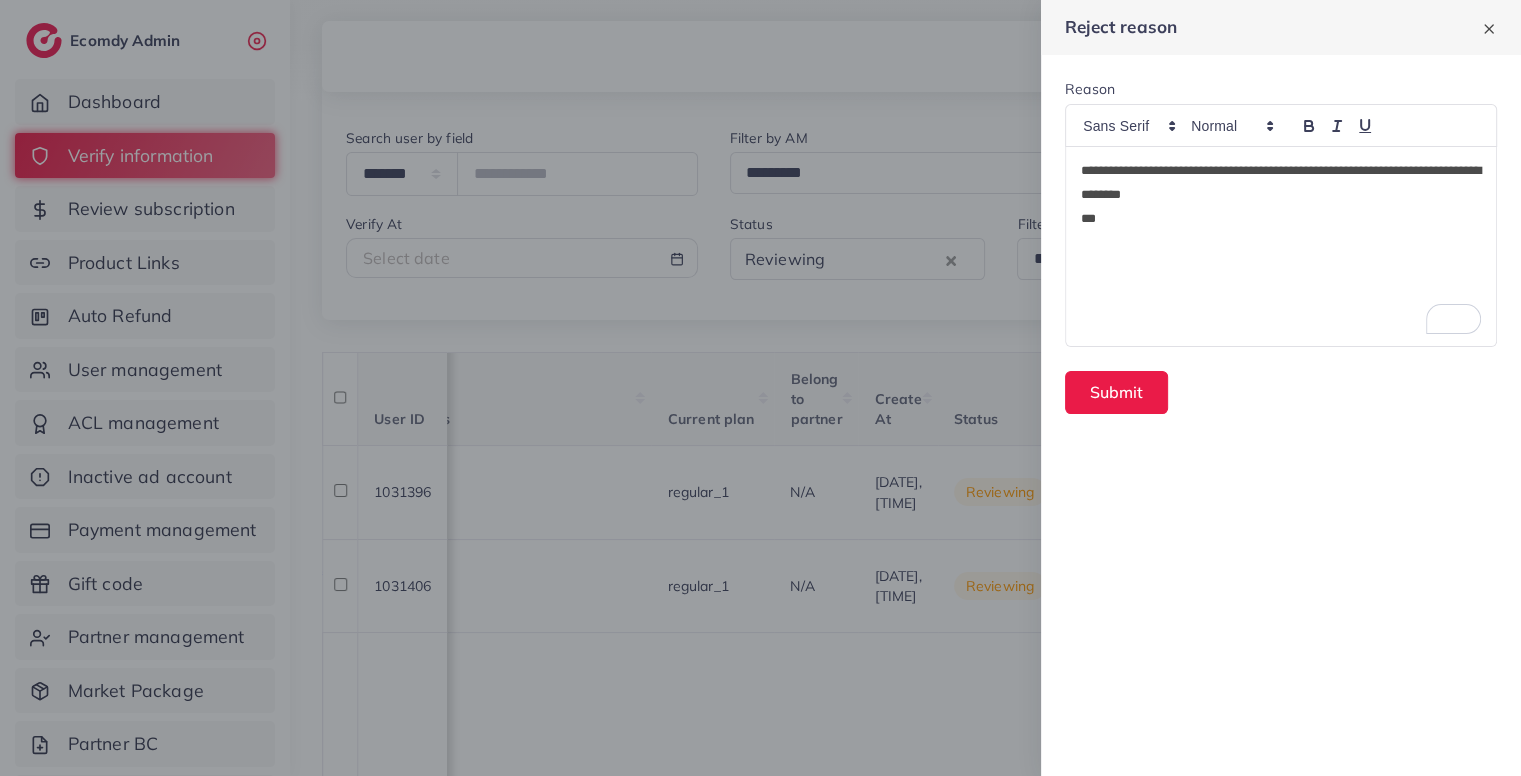 click on "**" at bounding box center [1281, 219] 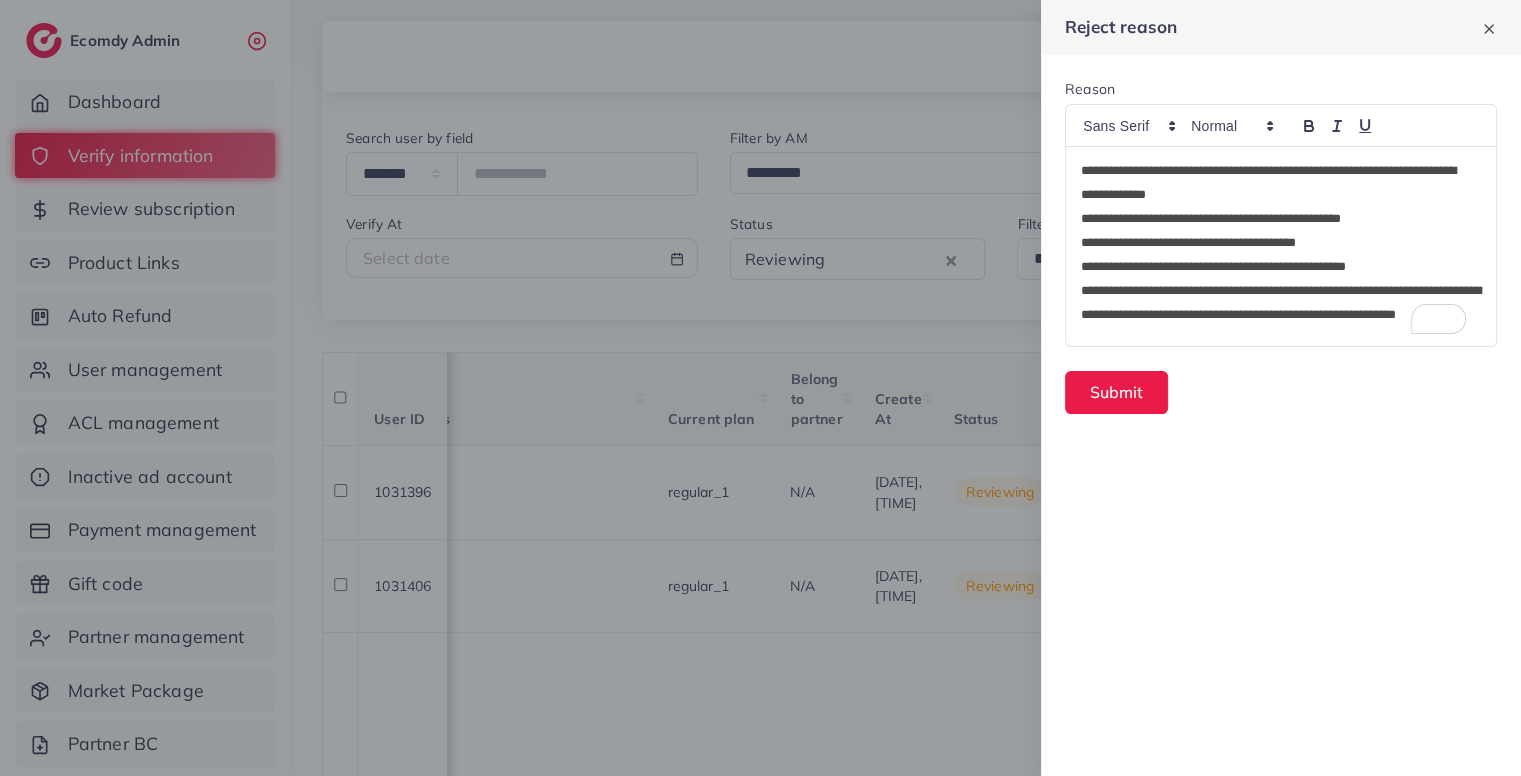scroll, scrollTop: 0, scrollLeft: 0, axis: both 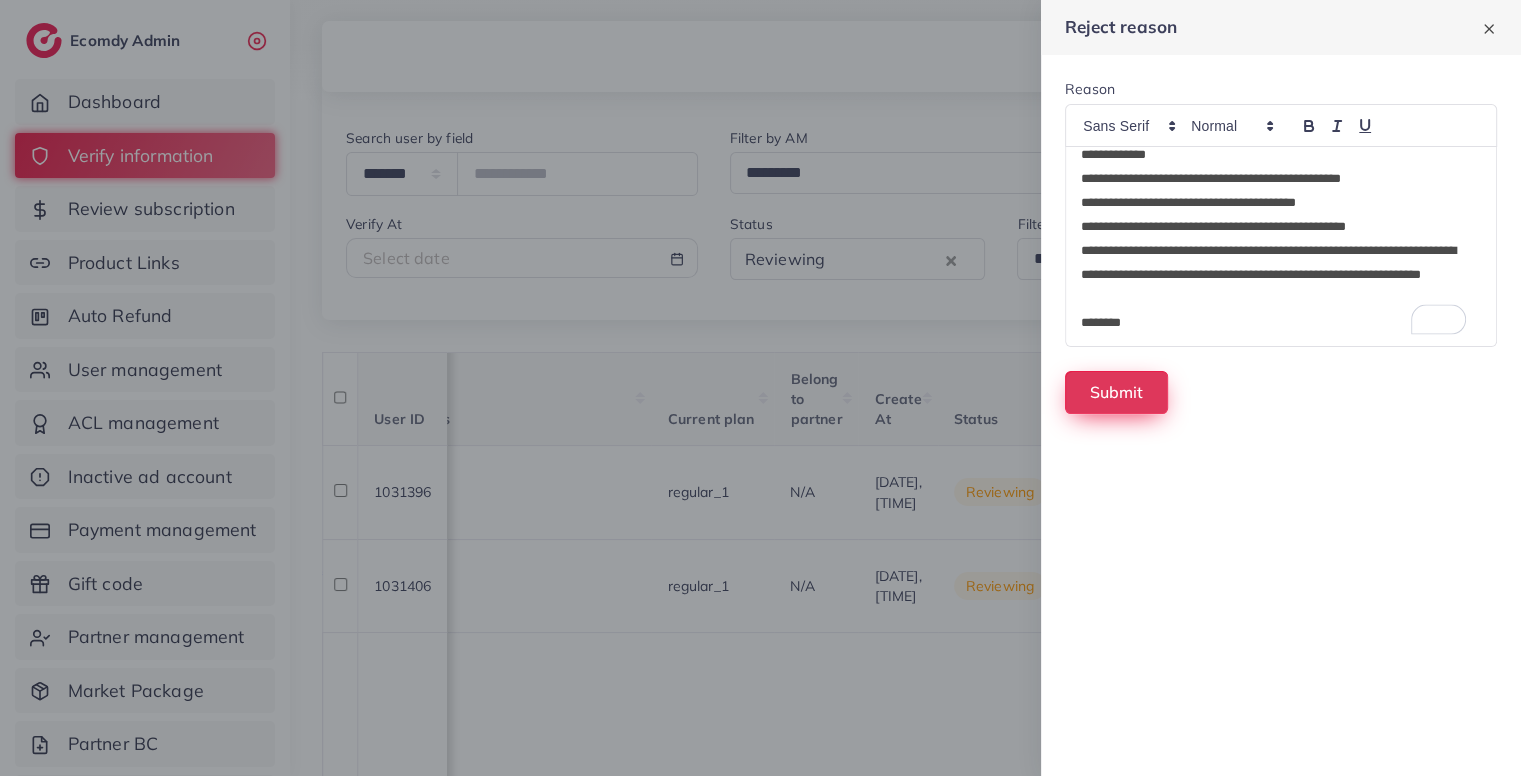 click on "Submit" at bounding box center (1116, 392) 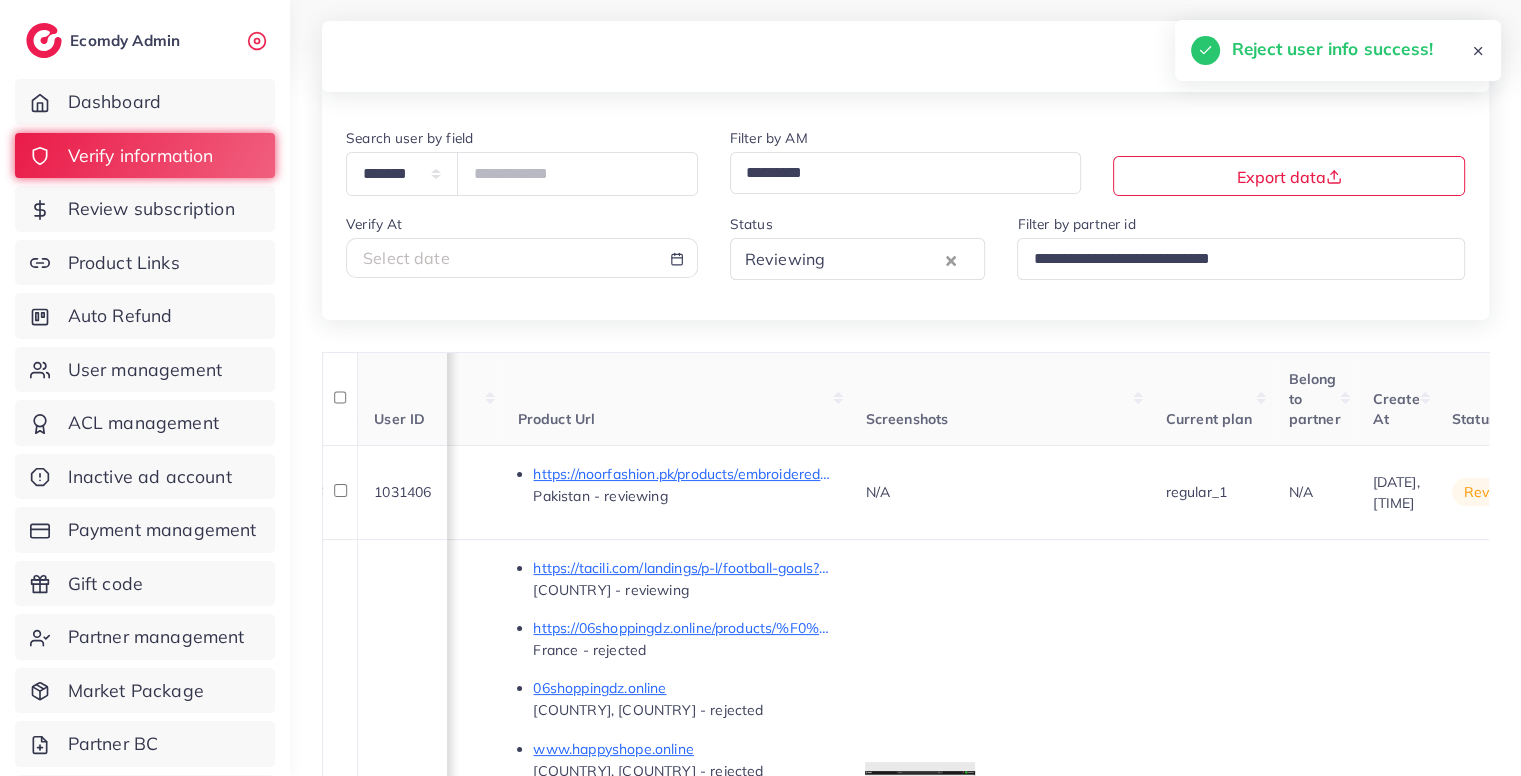 scroll, scrollTop: 0, scrollLeft: 1306, axis: horizontal 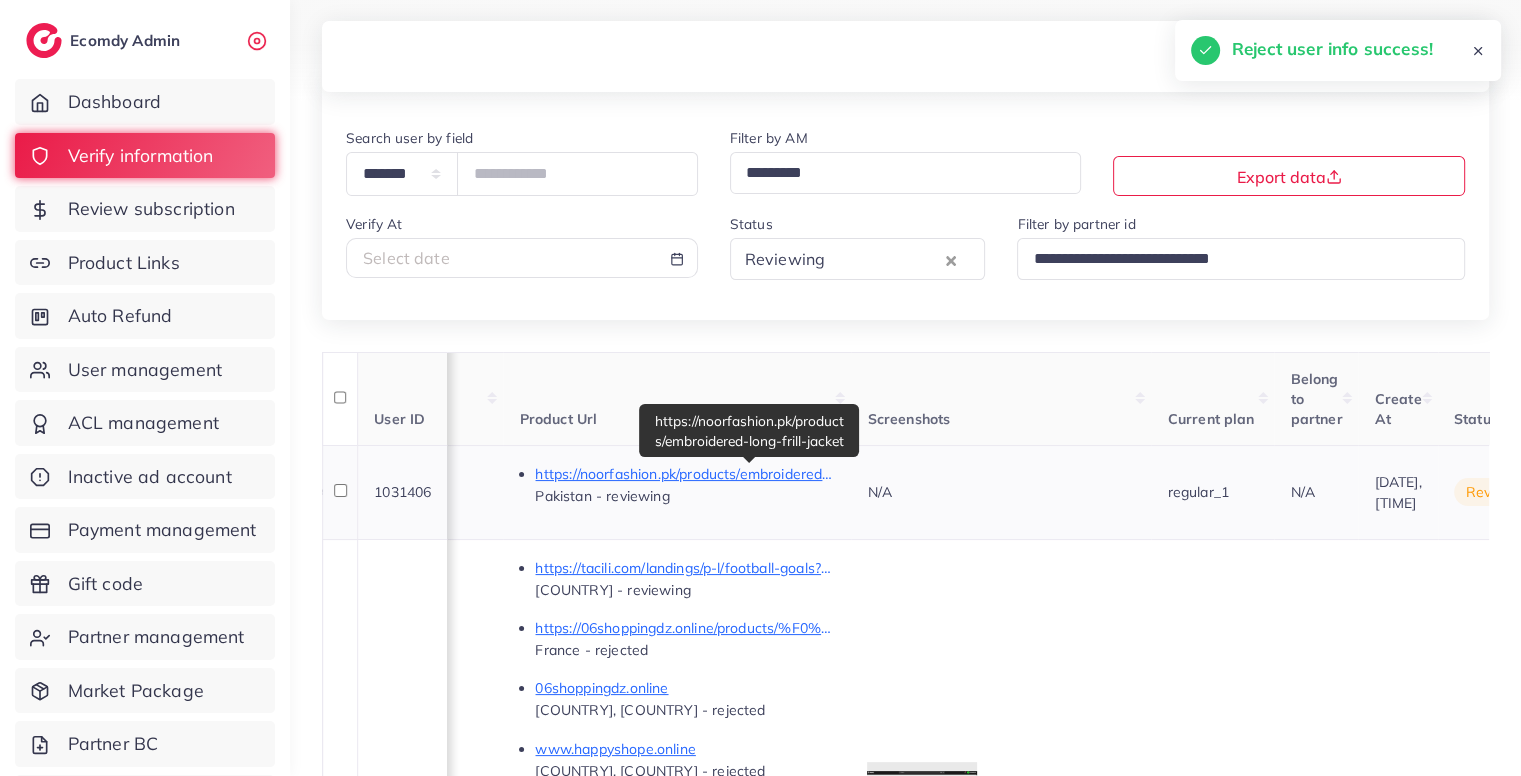 click on "https://noorfashion.pk/products/embroidered-long-frill-jacket" at bounding box center (685, 474) 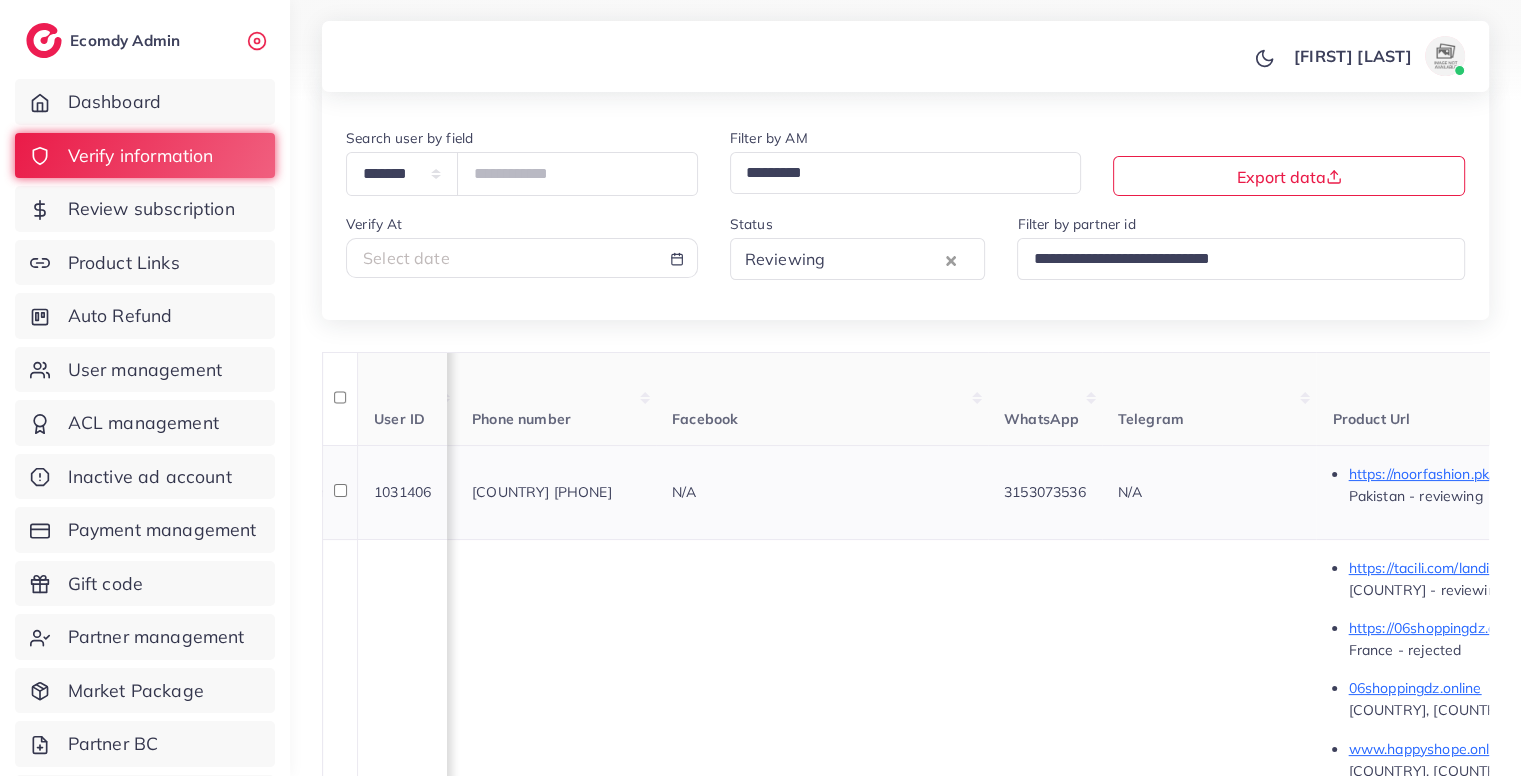 scroll, scrollTop: 0, scrollLeft: 469, axis: horizontal 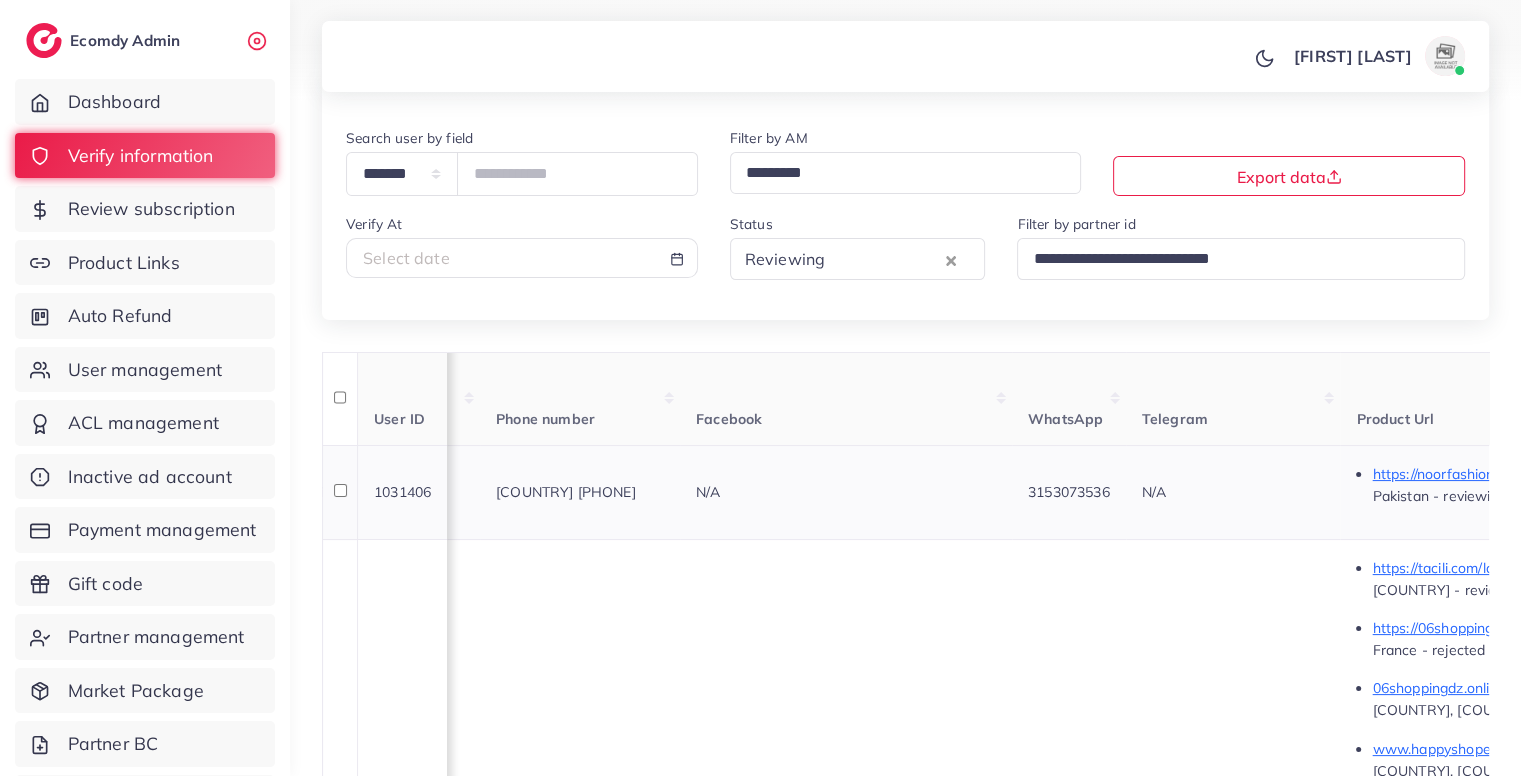 click on "PK +923113345833" at bounding box center (566, 492) 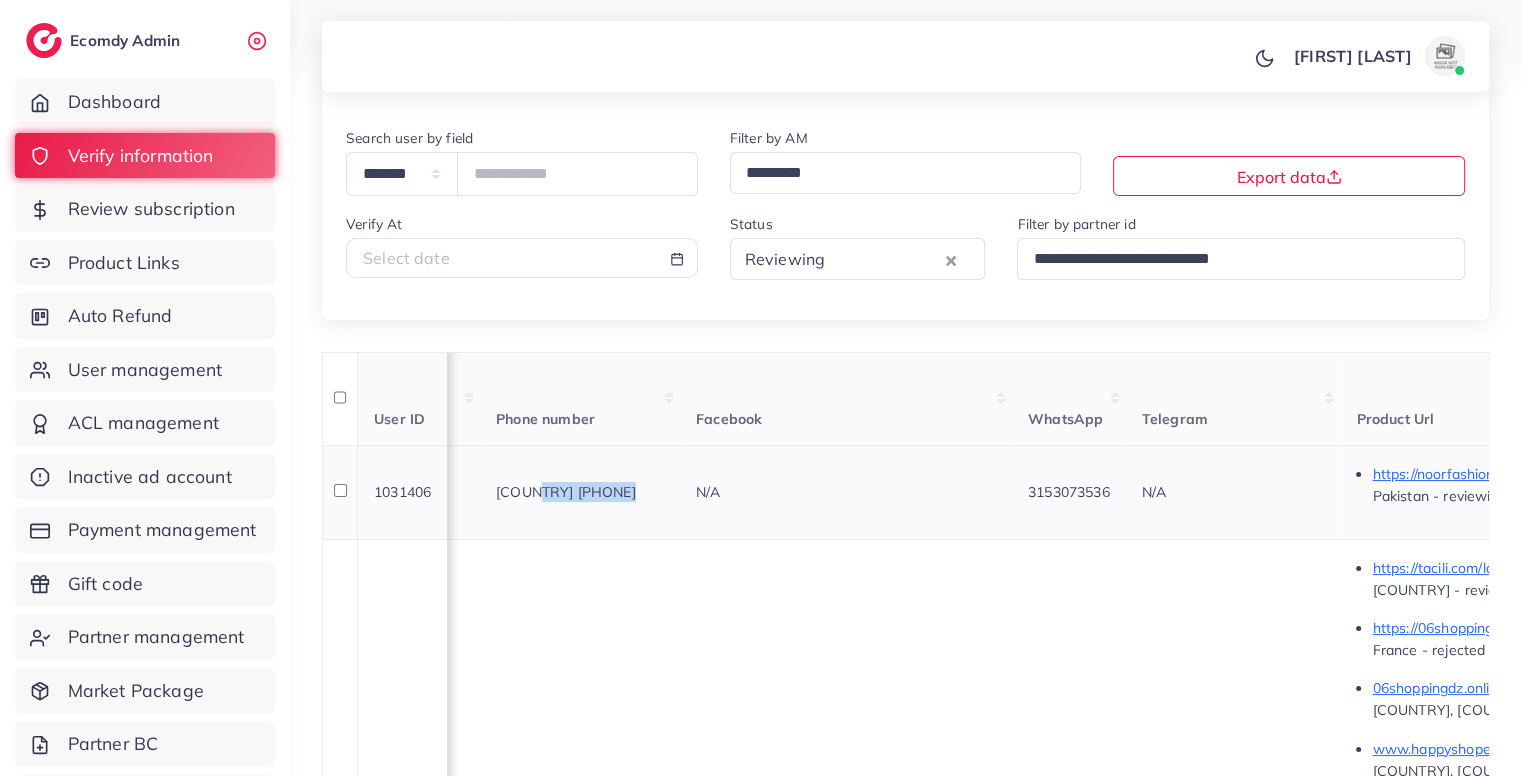 click on "PK +923113345833" at bounding box center [566, 492] 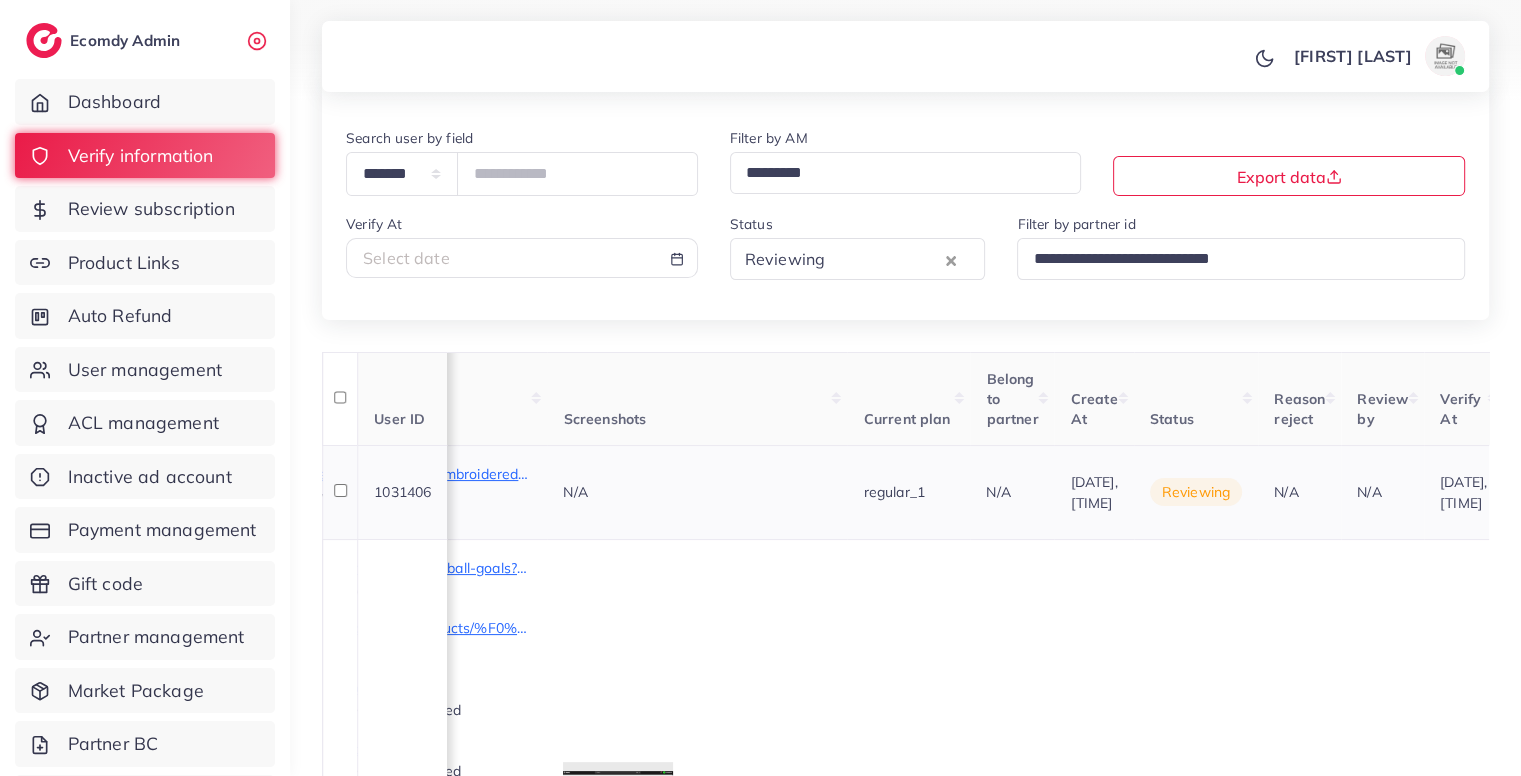 scroll, scrollTop: 0, scrollLeft: 1934, axis: horizontal 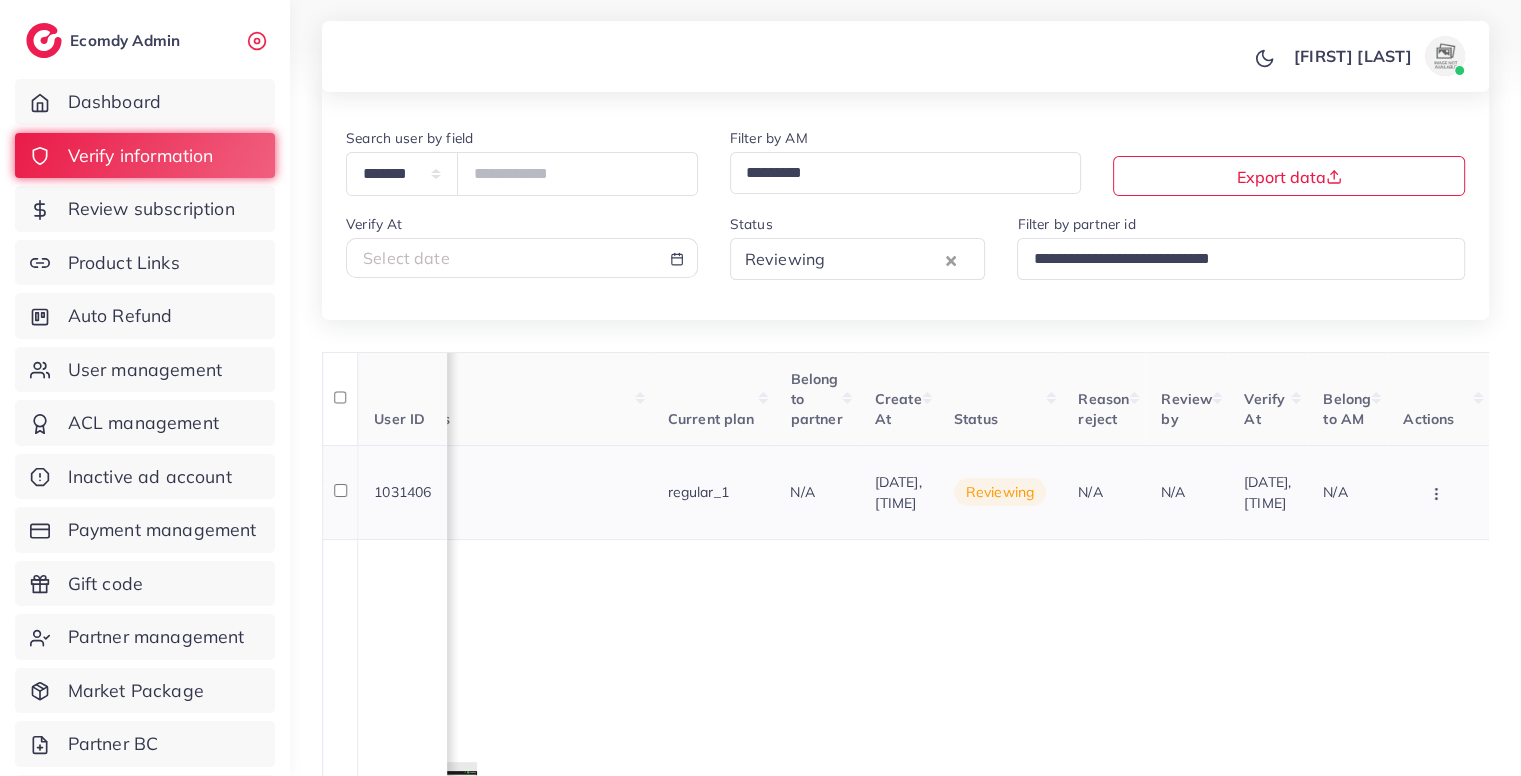 click at bounding box center (1438, 492) 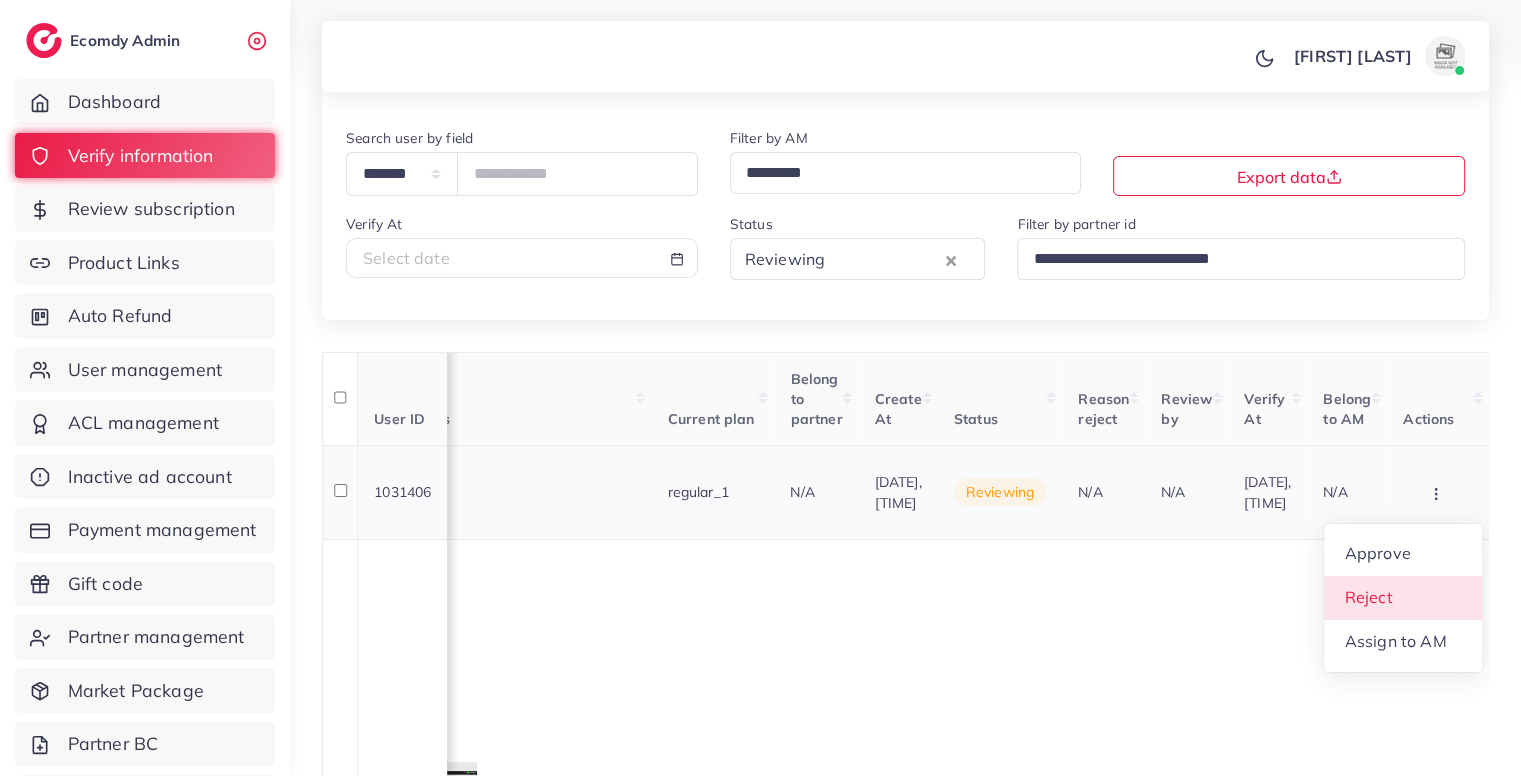 click on "Reject" at bounding box center (1403, 598) 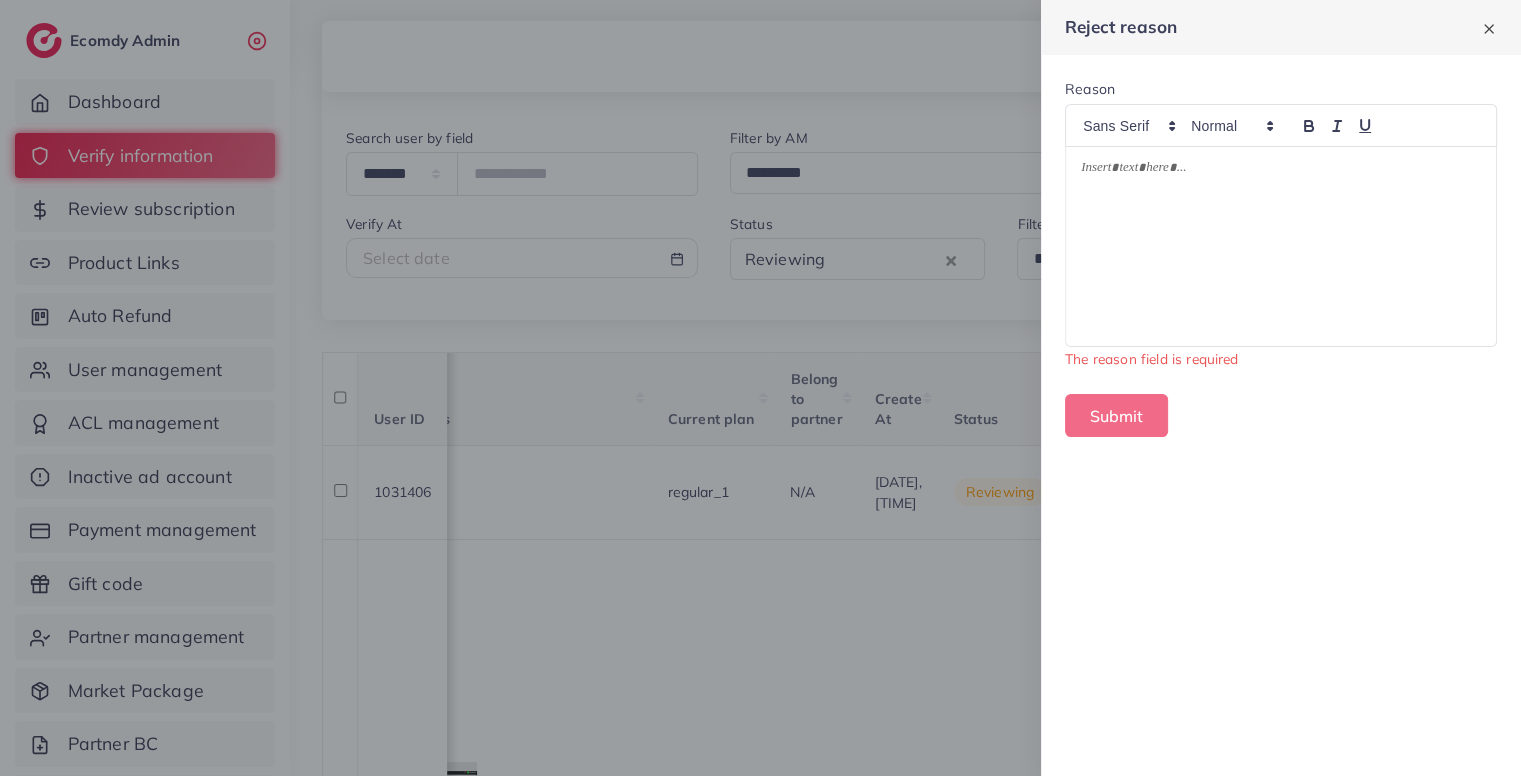 click at bounding box center [1281, 246] 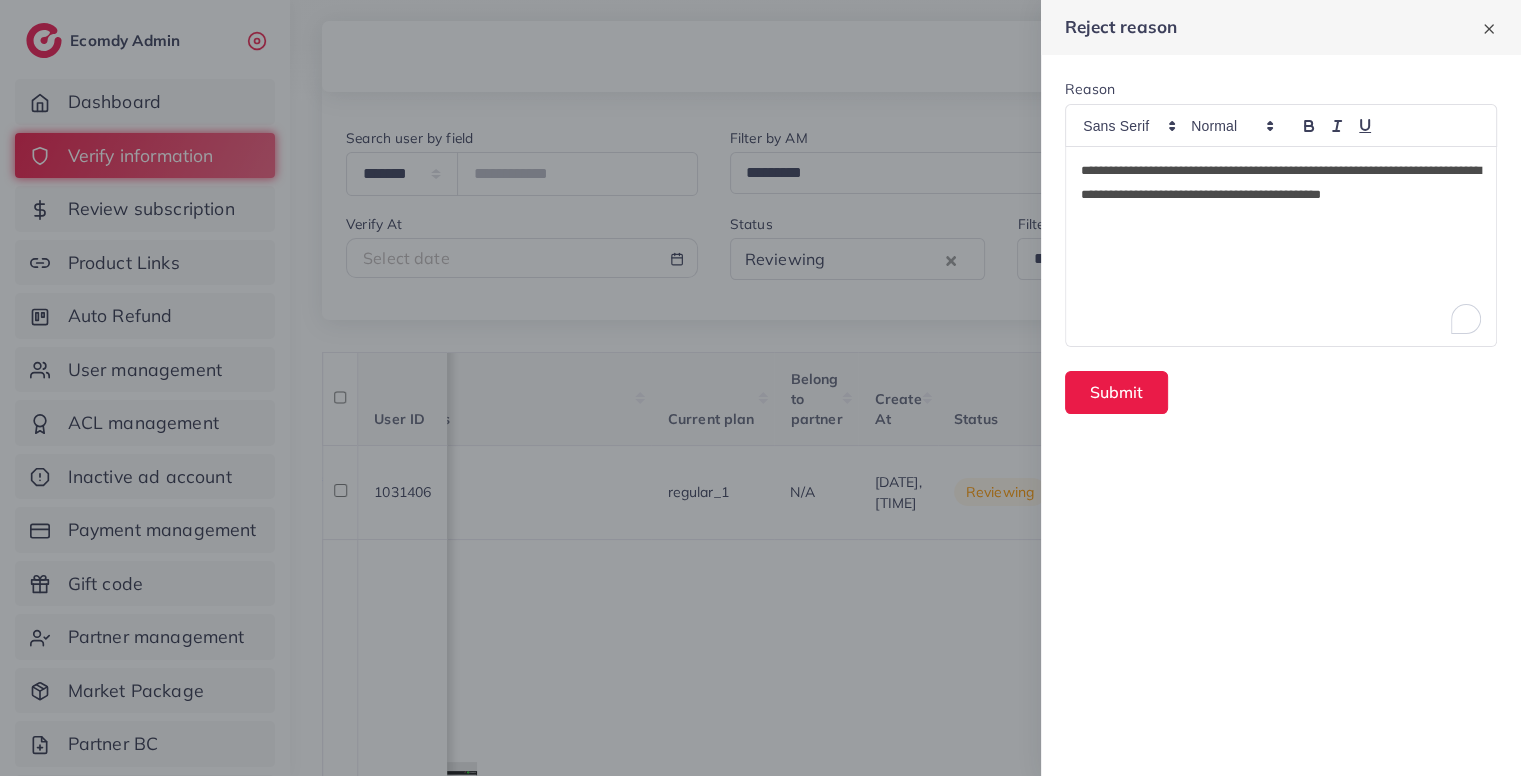 scroll, scrollTop: 0, scrollLeft: 0, axis: both 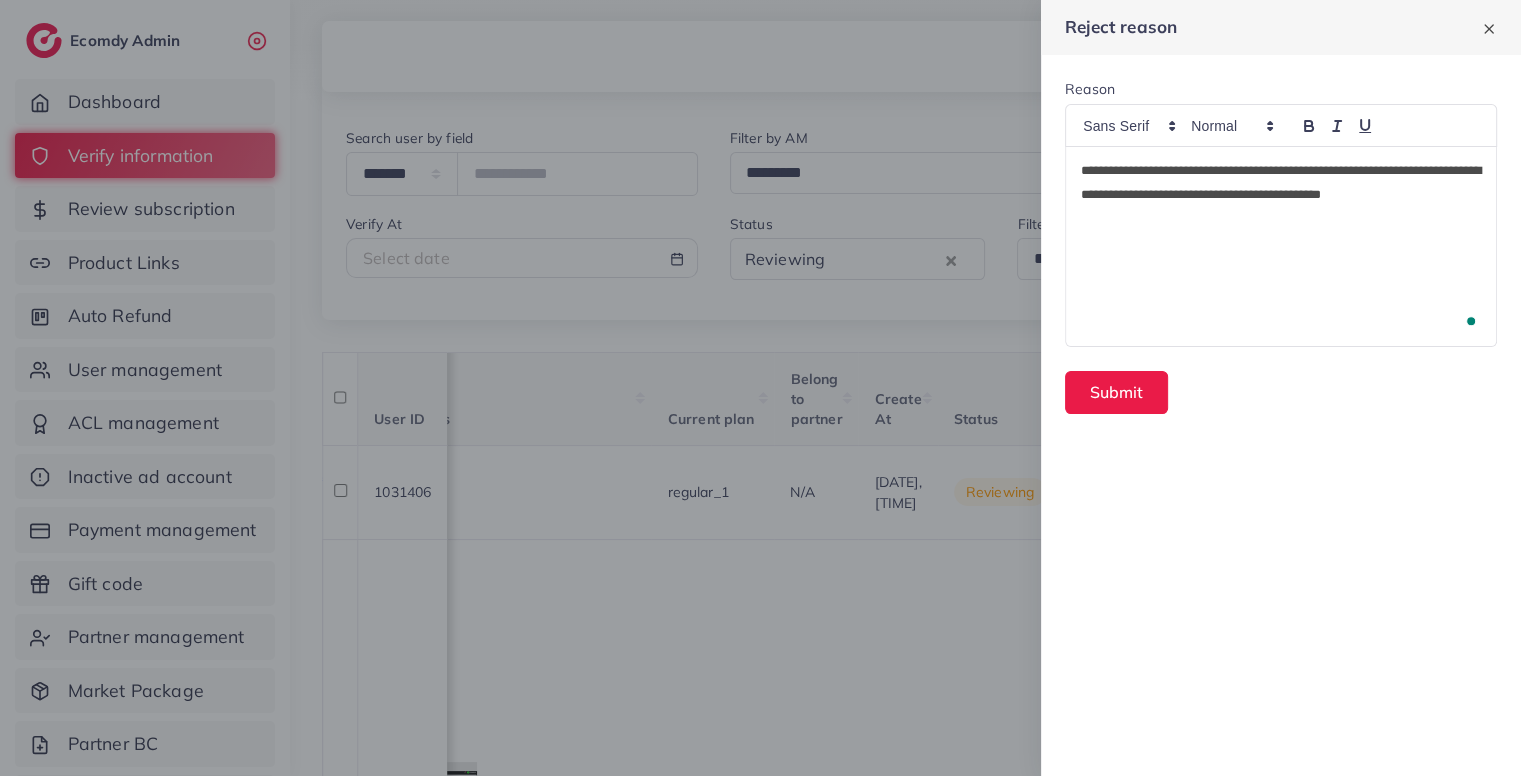 type 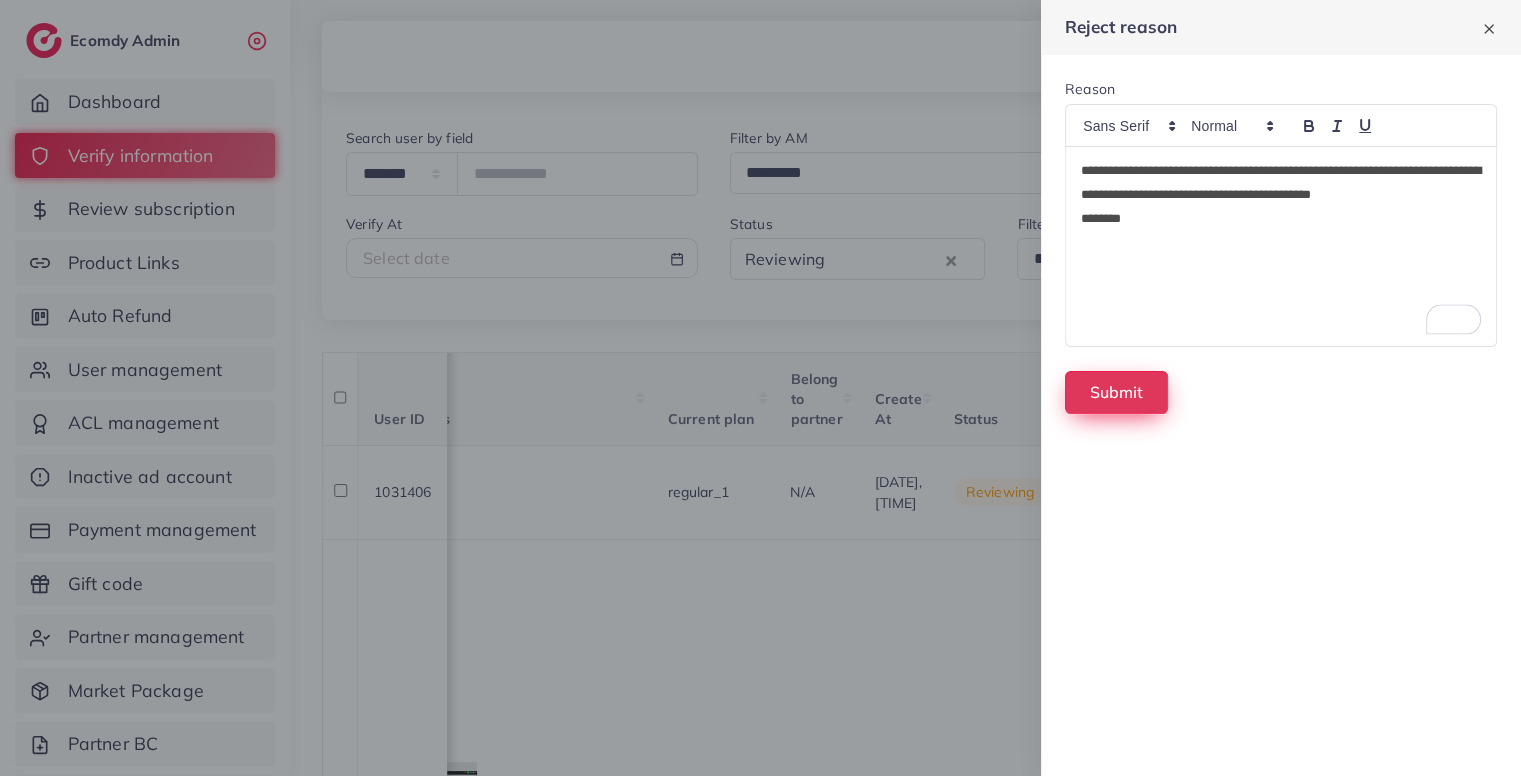 click on "Submit" at bounding box center (1116, 392) 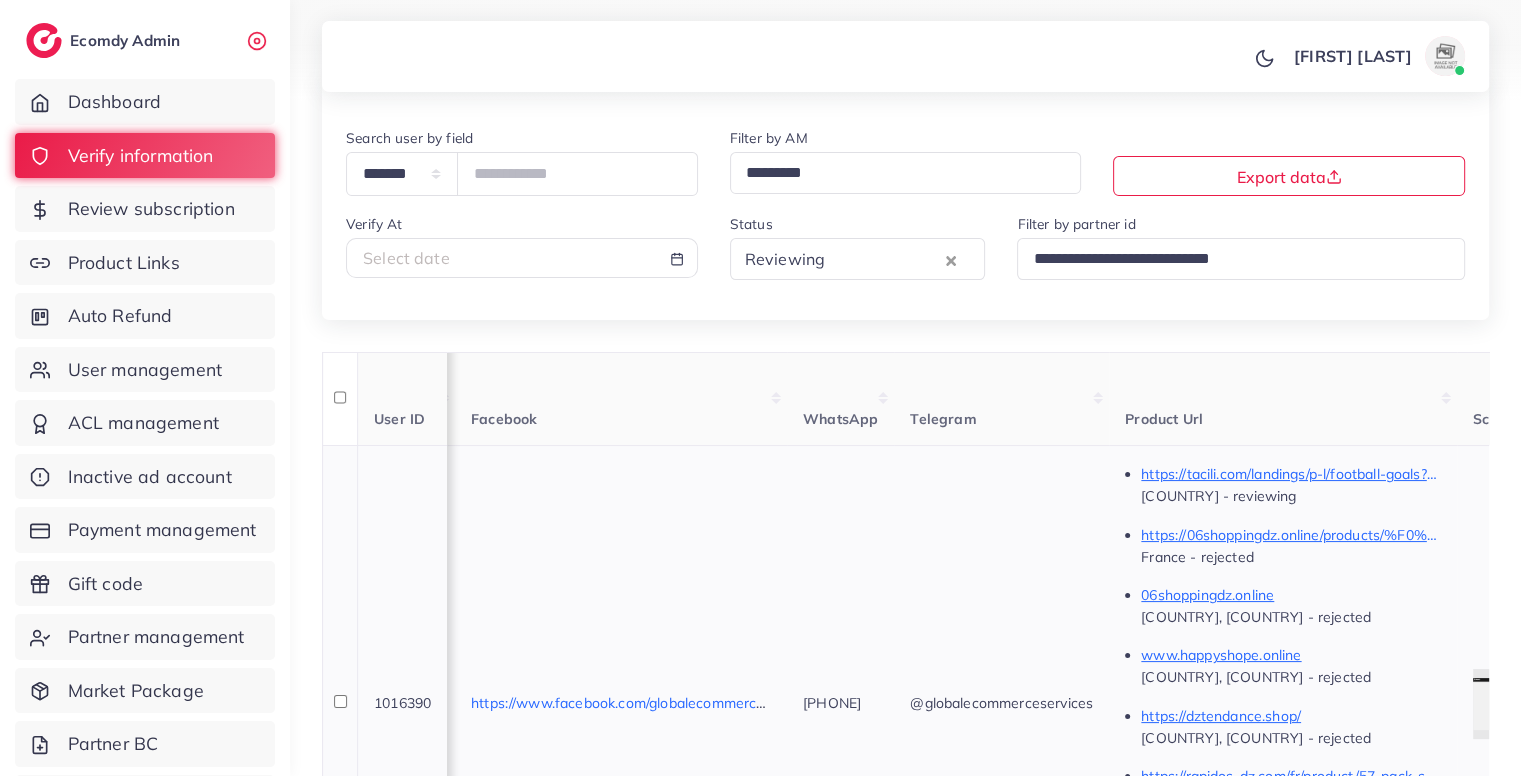 scroll, scrollTop: 0, scrollLeft: 0, axis: both 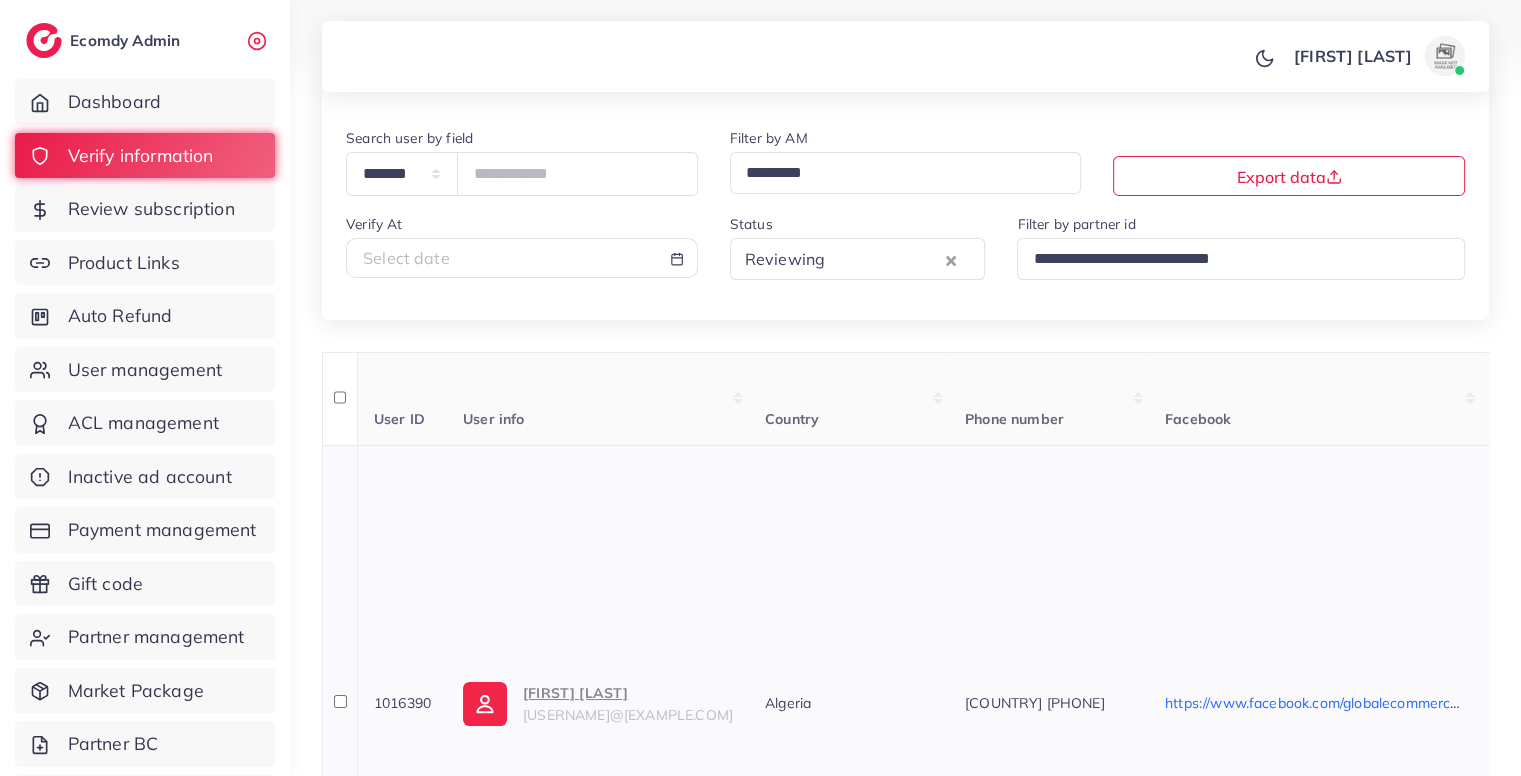 click on "1016390" at bounding box center [402, 702] 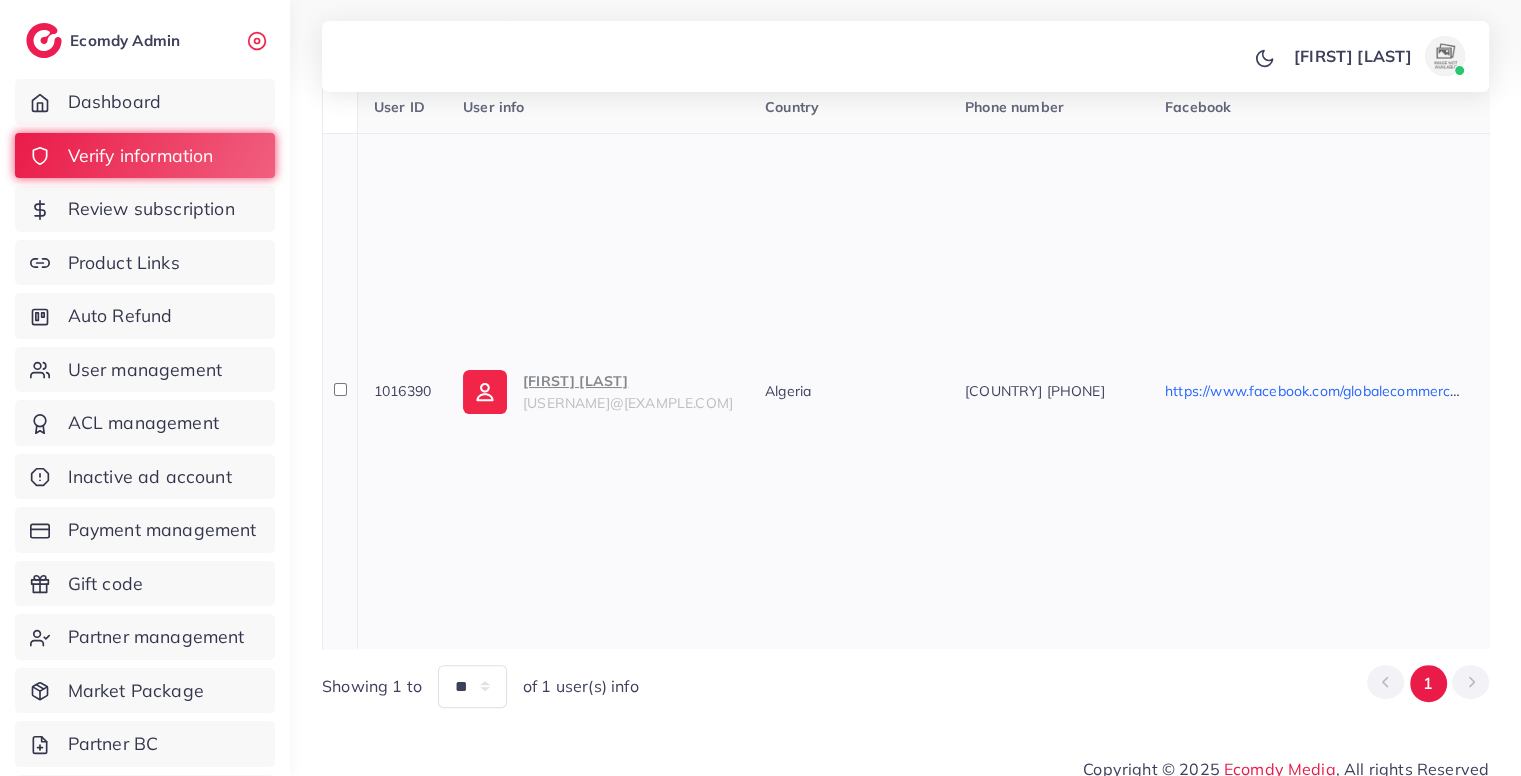 scroll, scrollTop: 412, scrollLeft: 0, axis: vertical 